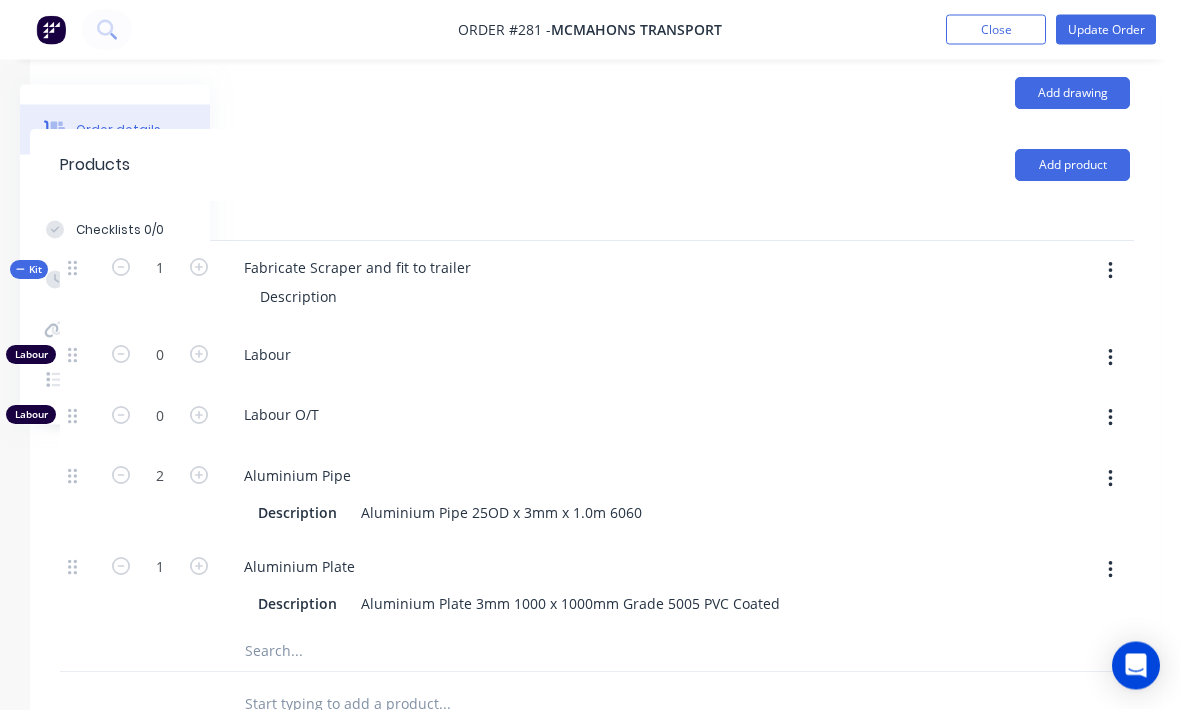 scroll, scrollTop: 503, scrollLeft: 210, axis: both 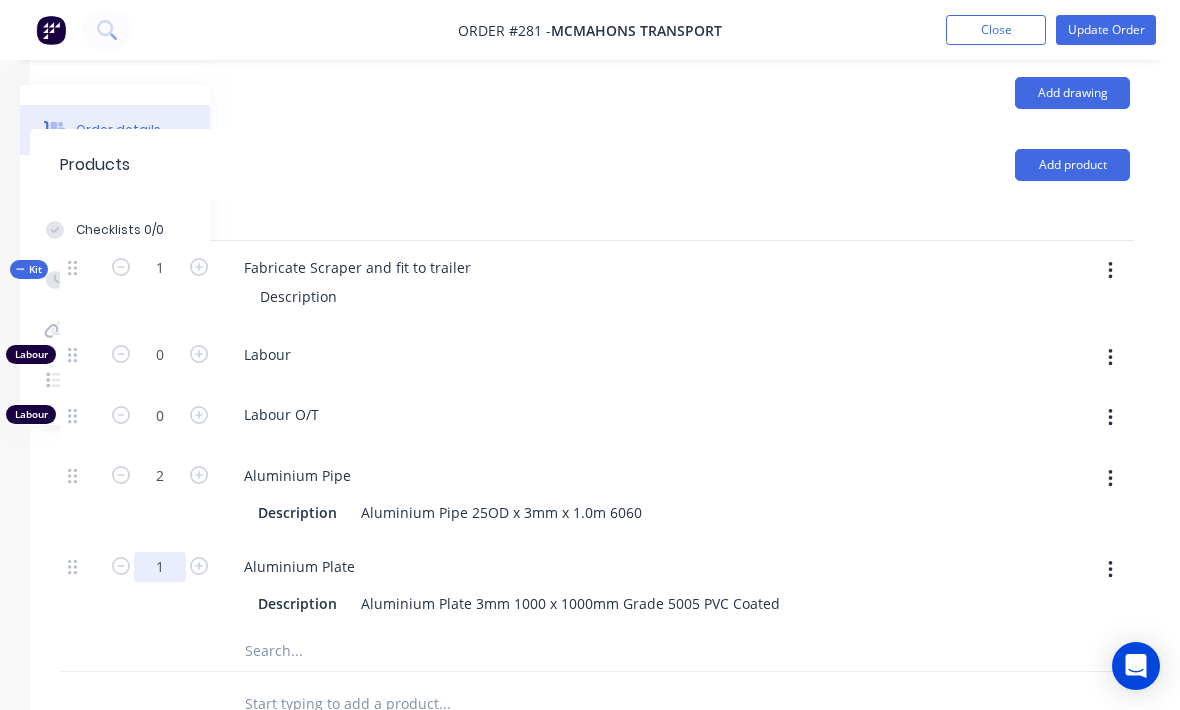 click on "1" at bounding box center (160, 355) 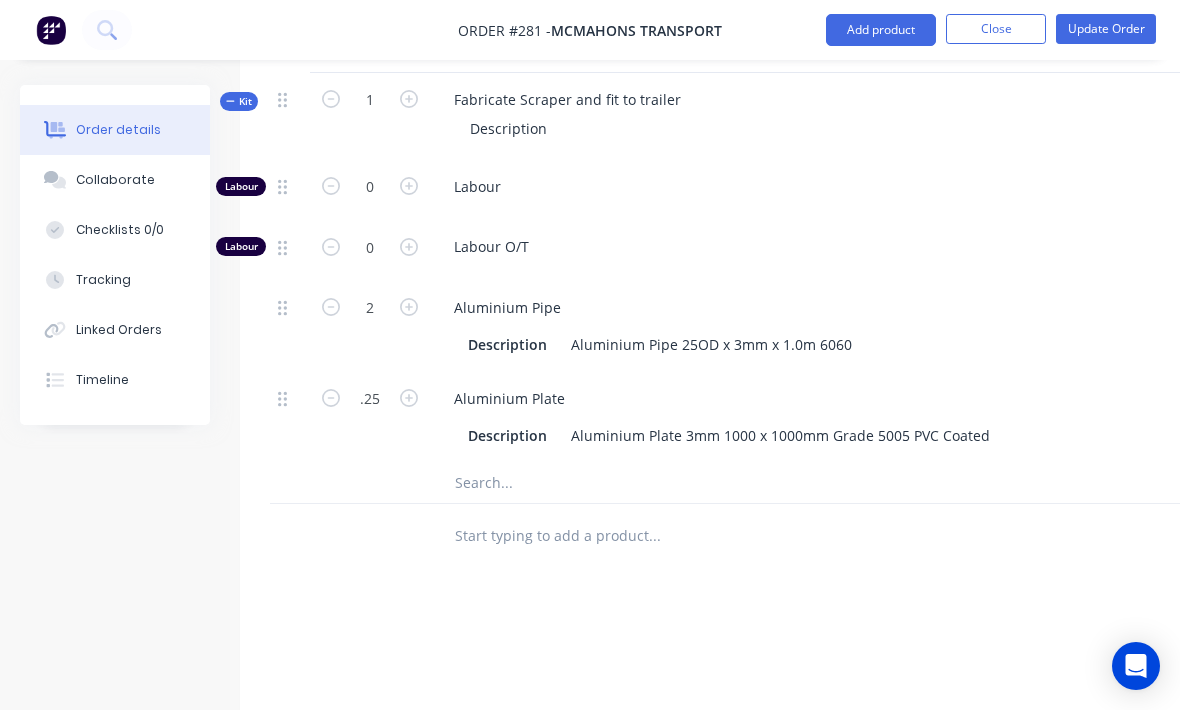 scroll, scrollTop: 670, scrollLeft: 0, axis: vertical 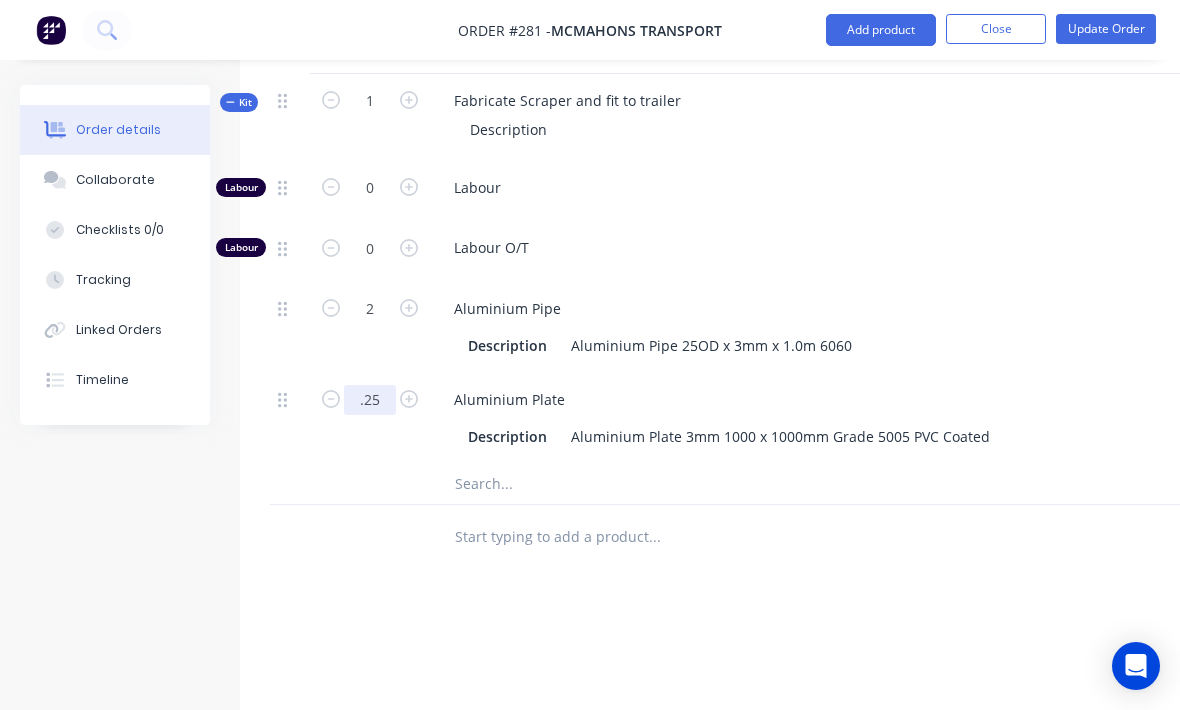 click on ".25" at bounding box center [370, 188] 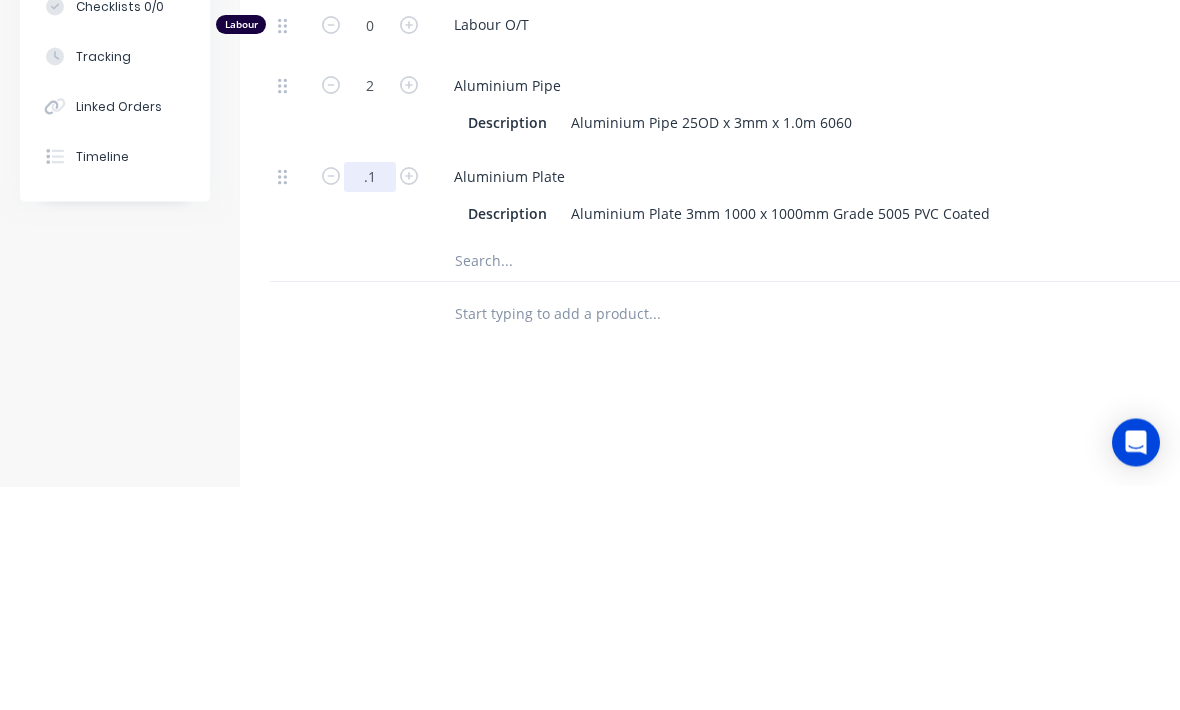 type on "." 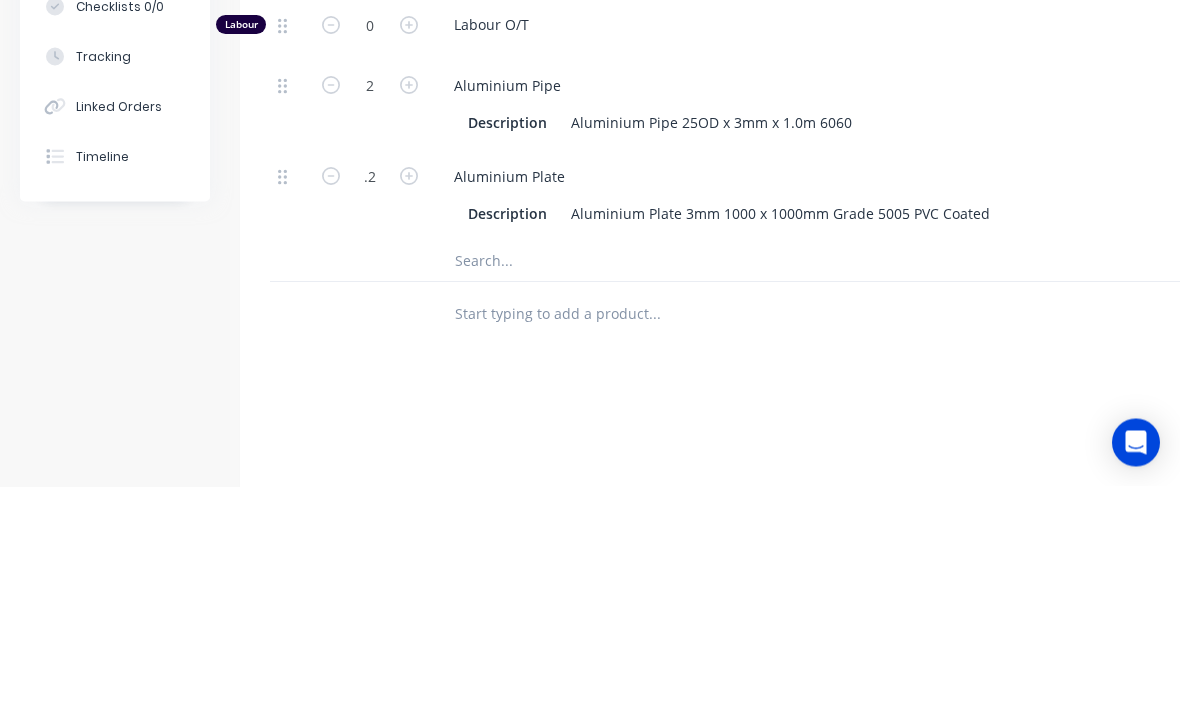 click at bounding box center (654, 485) 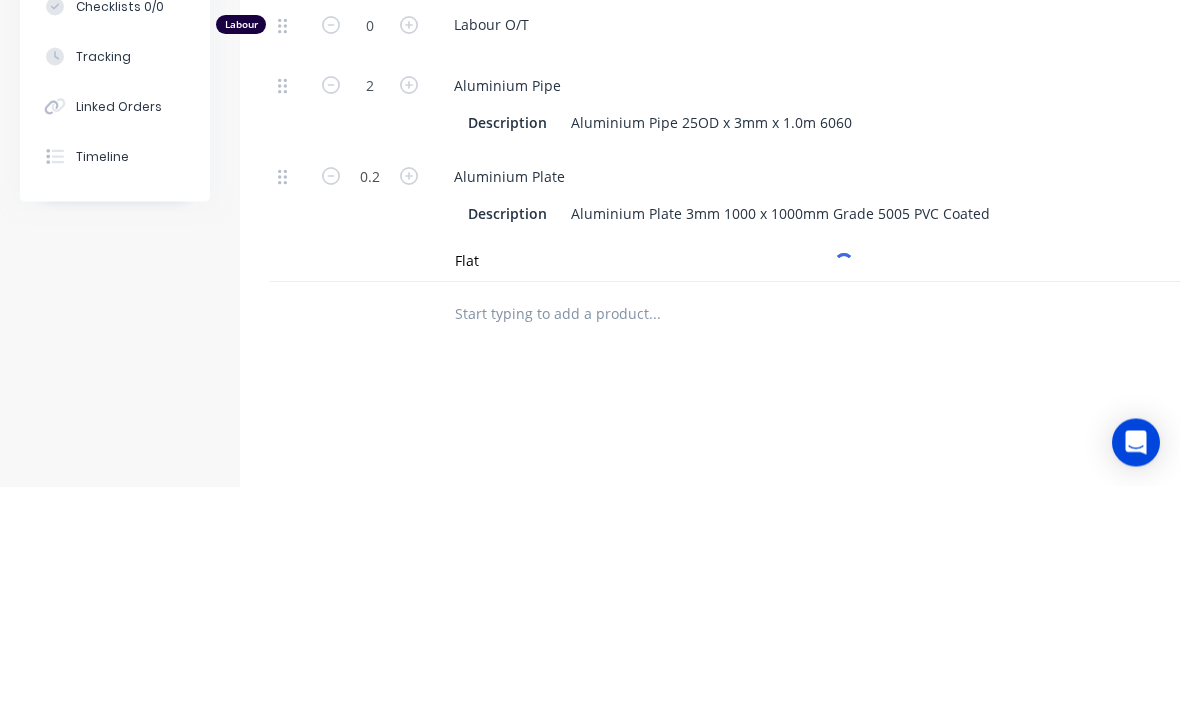 scroll, scrollTop: 819, scrollLeft: 0, axis: vertical 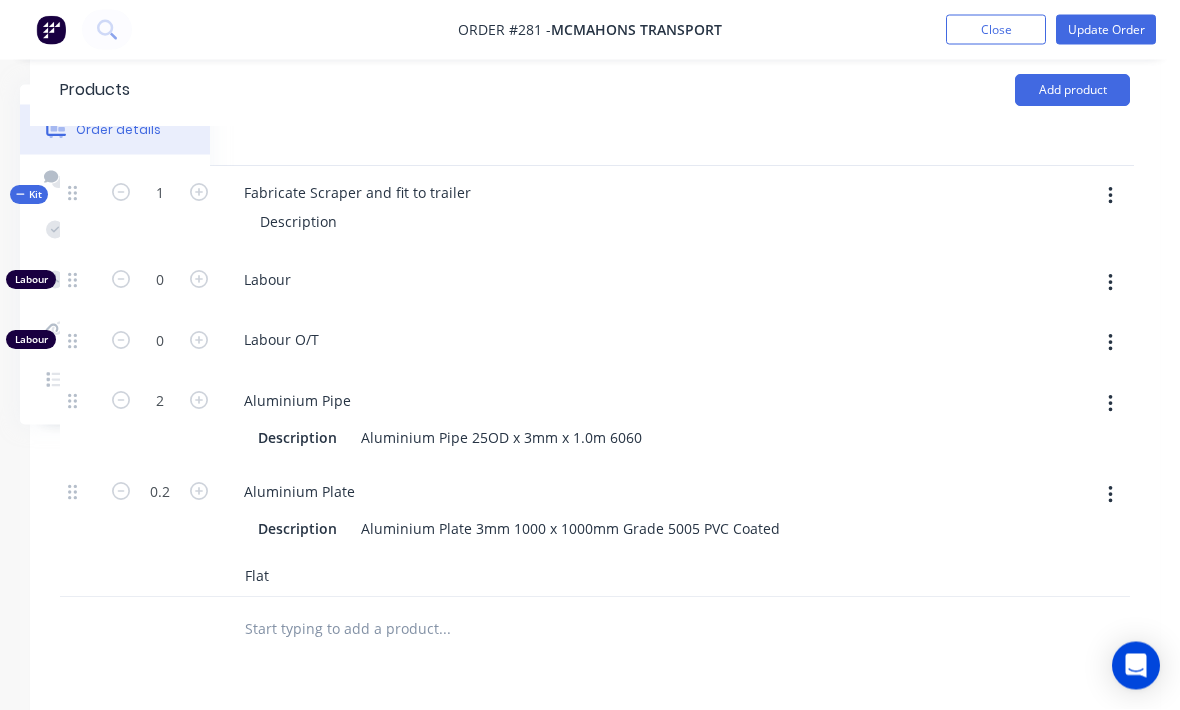 type on "Flat" 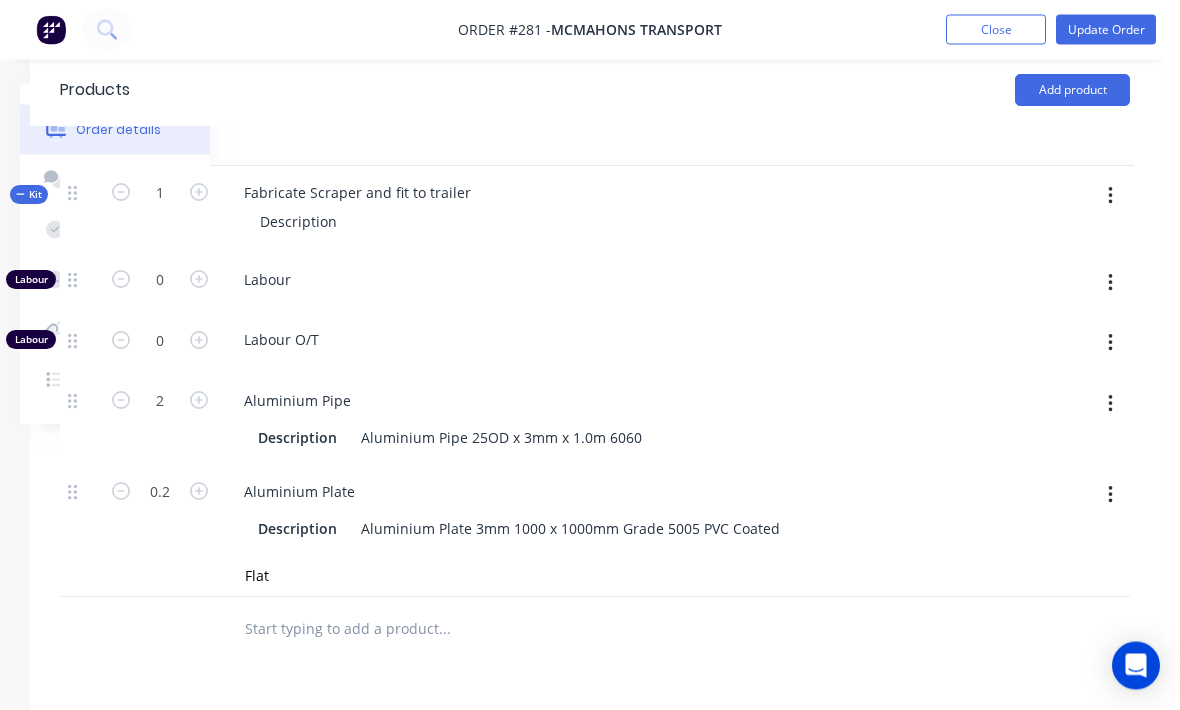 click 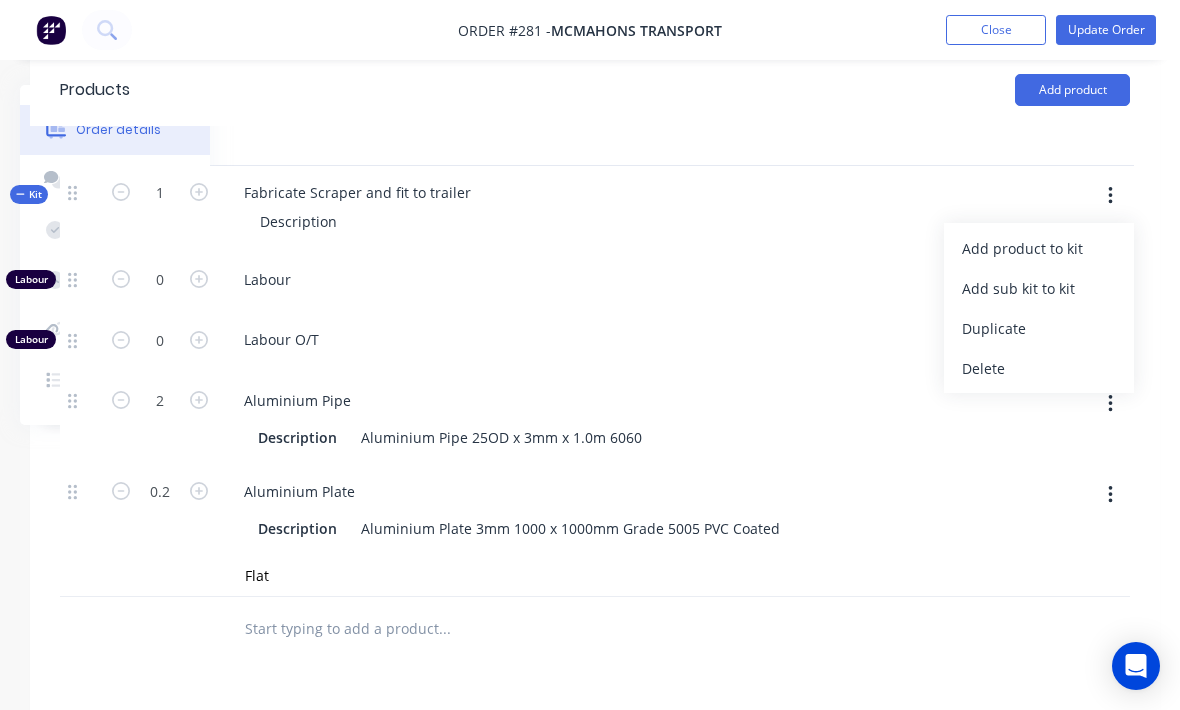 click on "Add product to kit" at bounding box center (1039, 248) 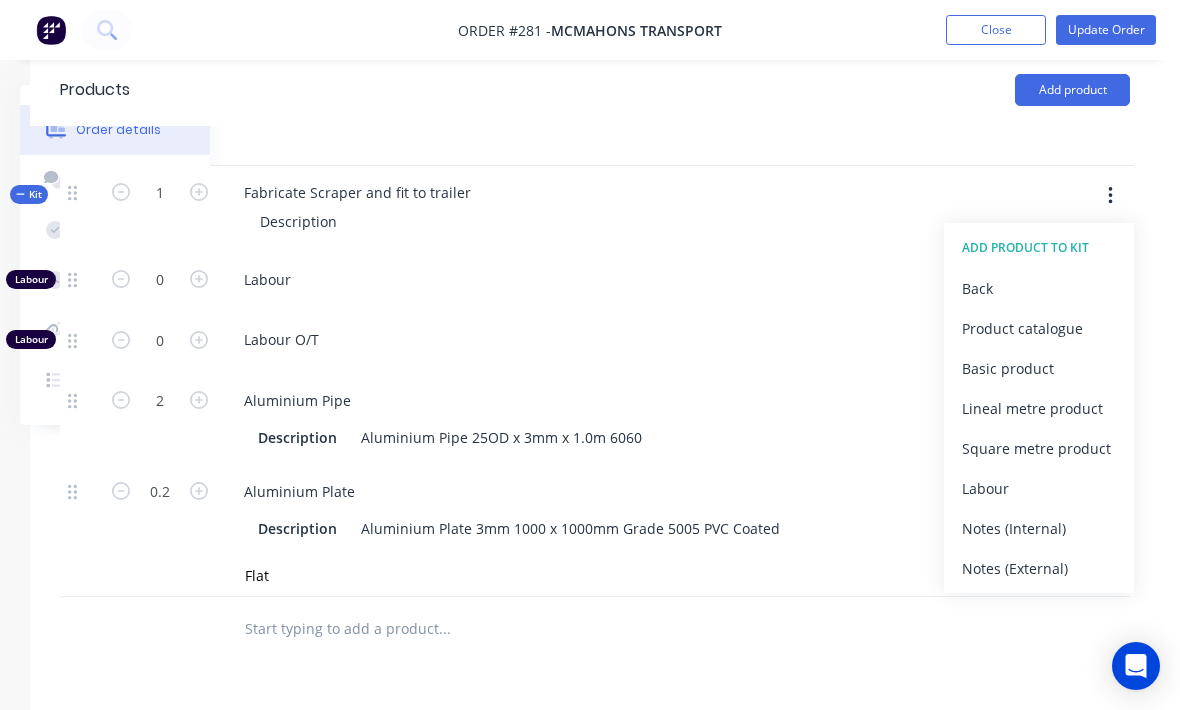 click on "Product catalogue" at bounding box center (1039, 328) 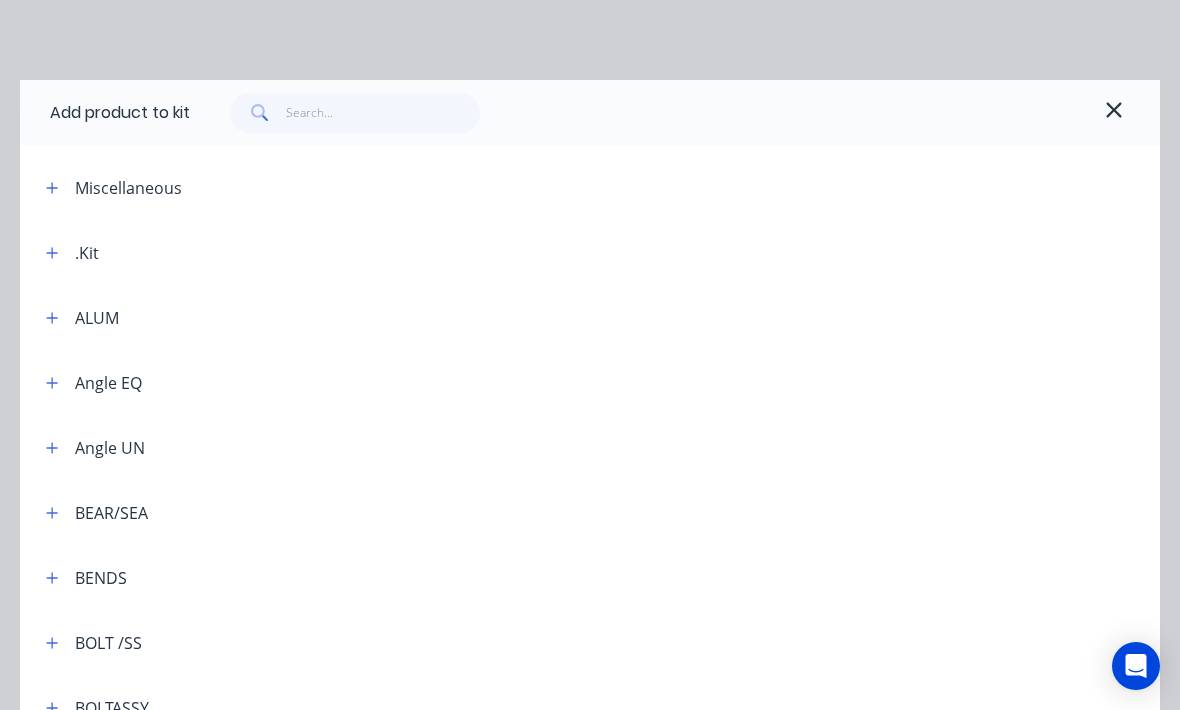 click at bounding box center [52, 317] 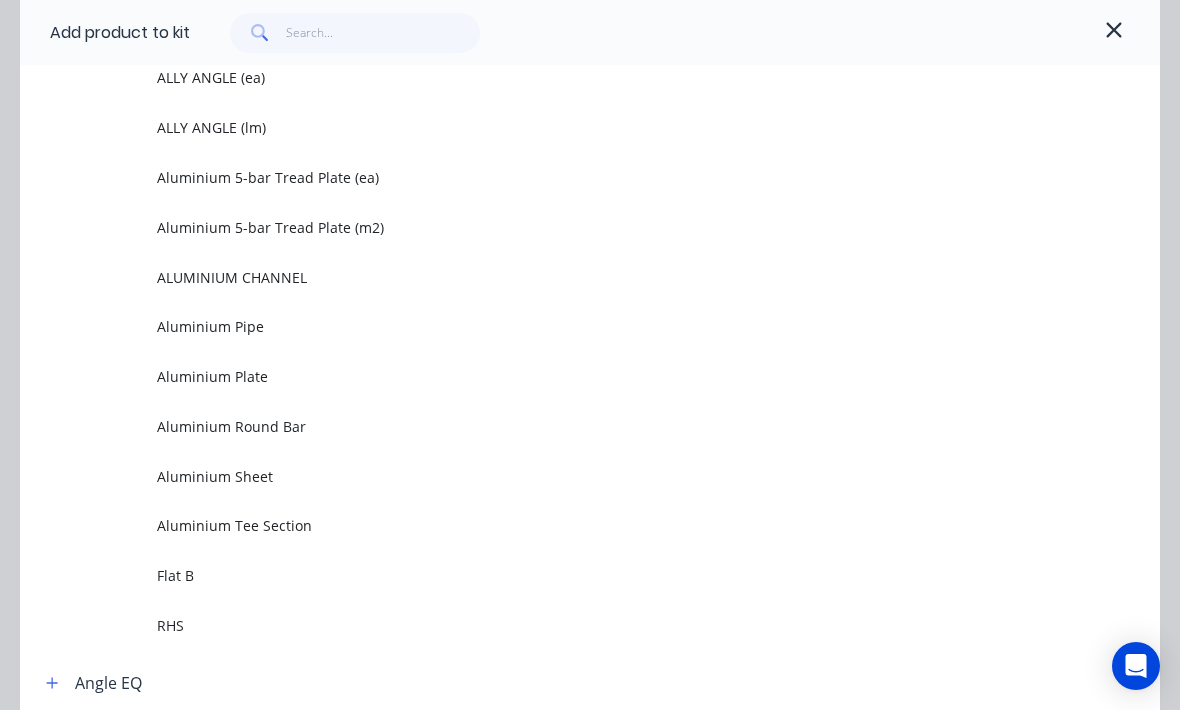 scroll, scrollTop: 300, scrollLeft: 0, axis: vertical 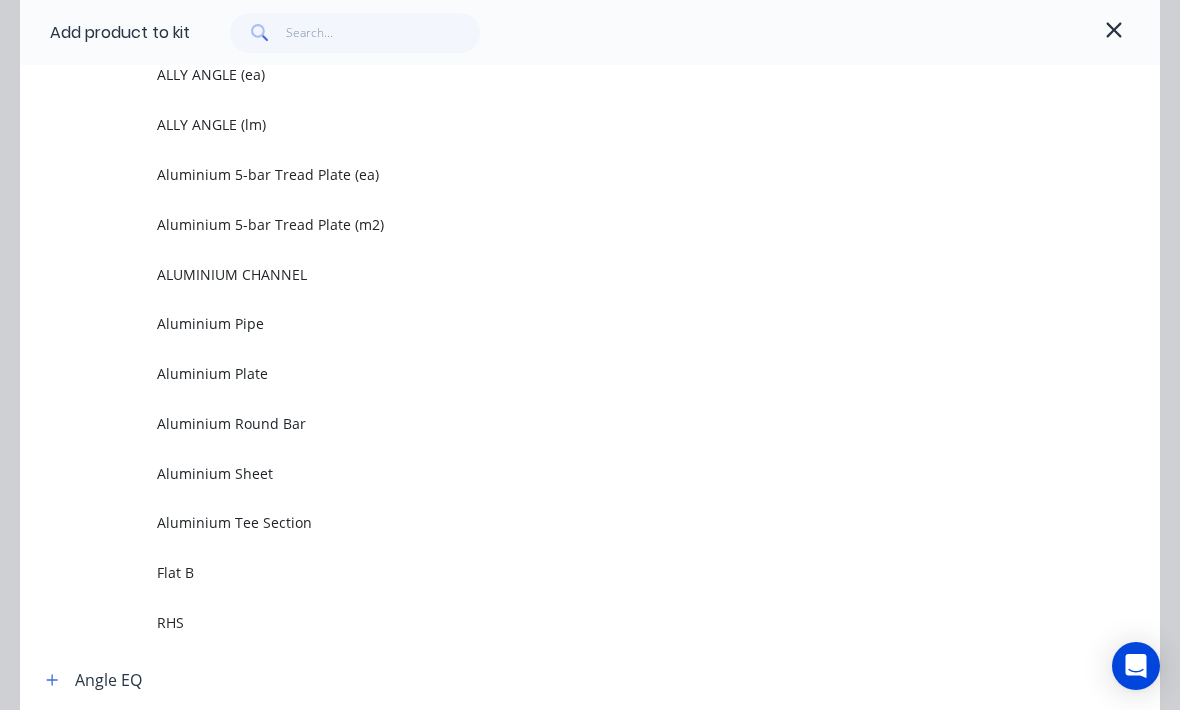 click on "Flat B" at bounding box center [558, 572] 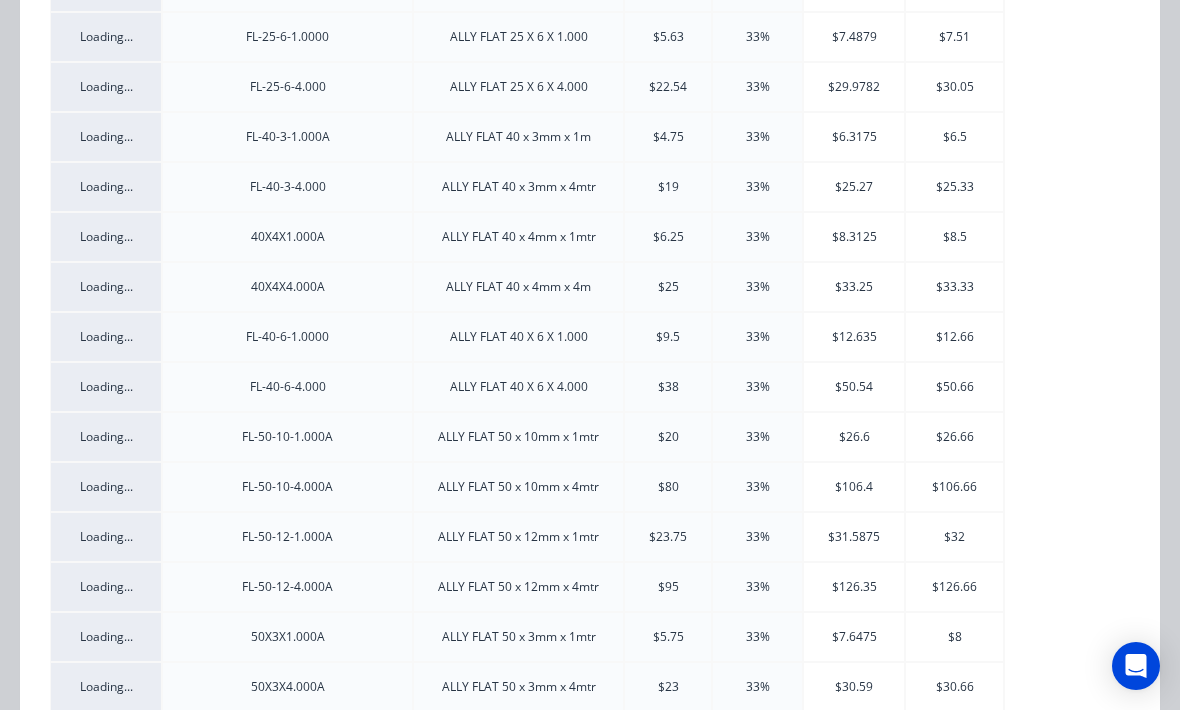 scroll, scrollTop: 807, scrollLeft: 0, axis: vertical 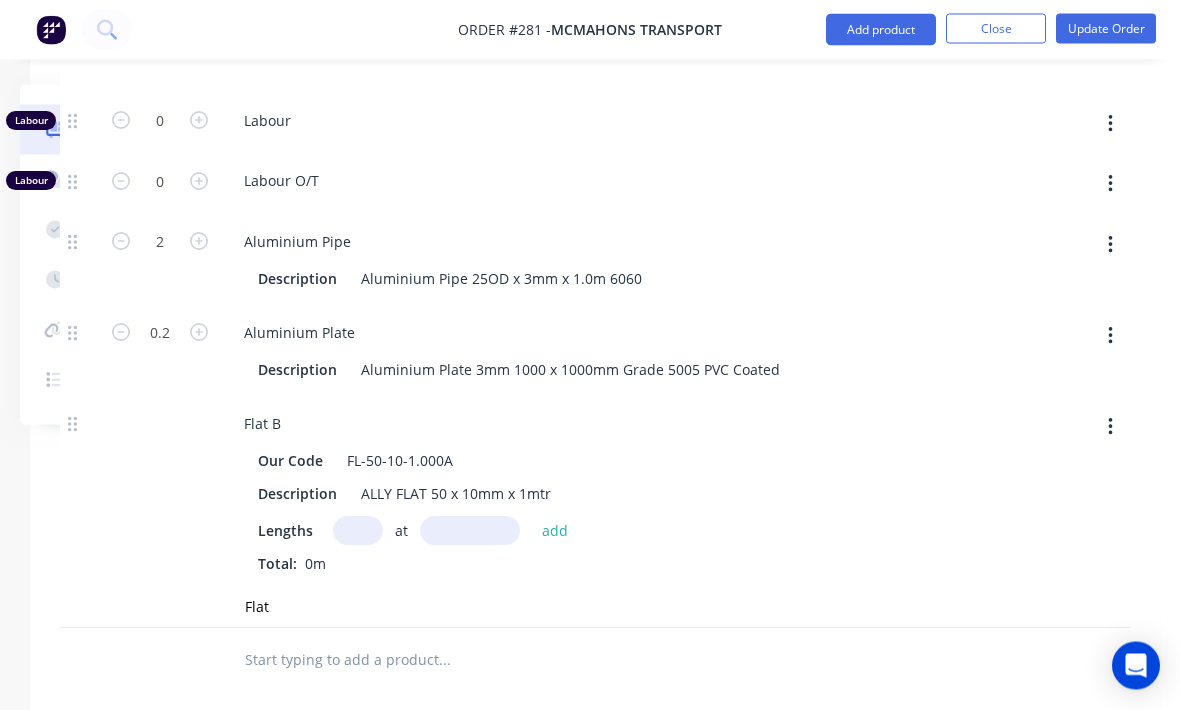 click at bounding box center (358, 531) 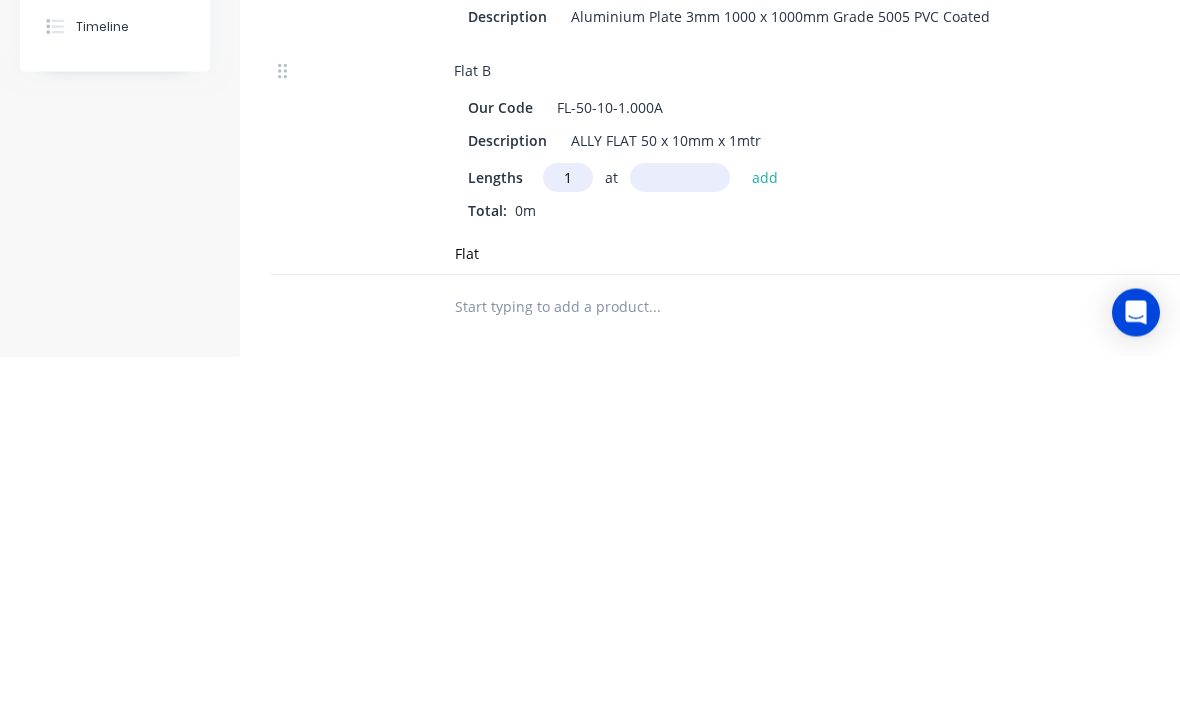 type on "1" 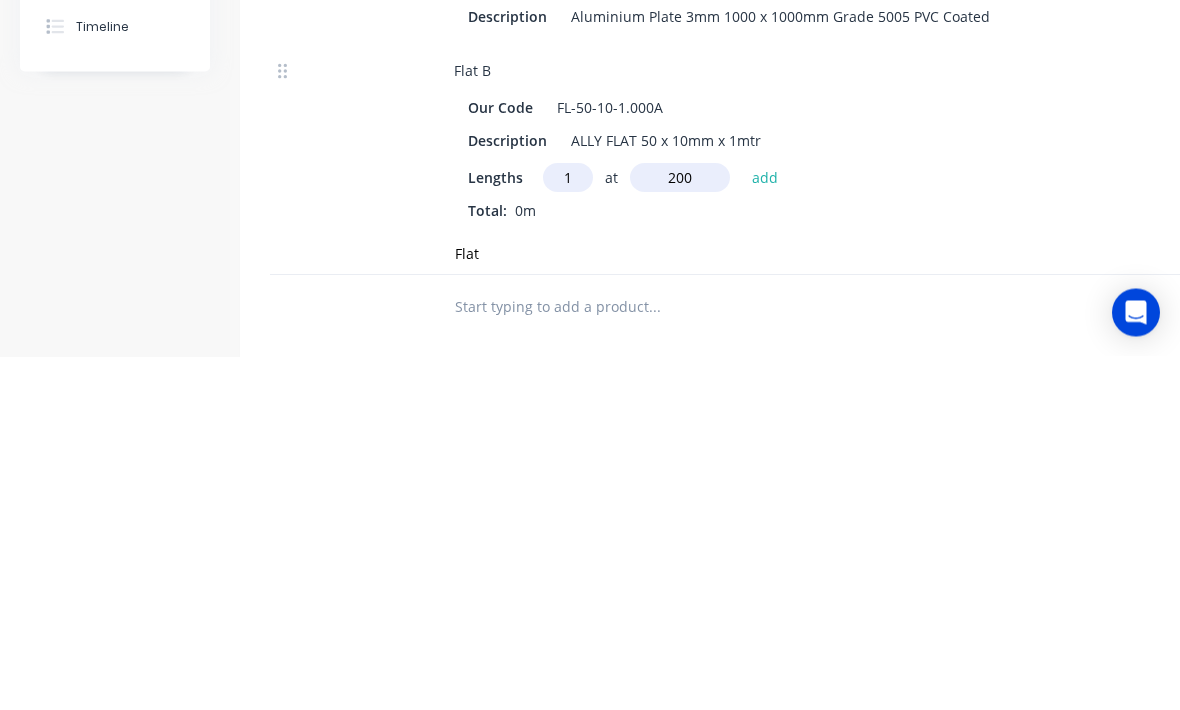 type on "200" 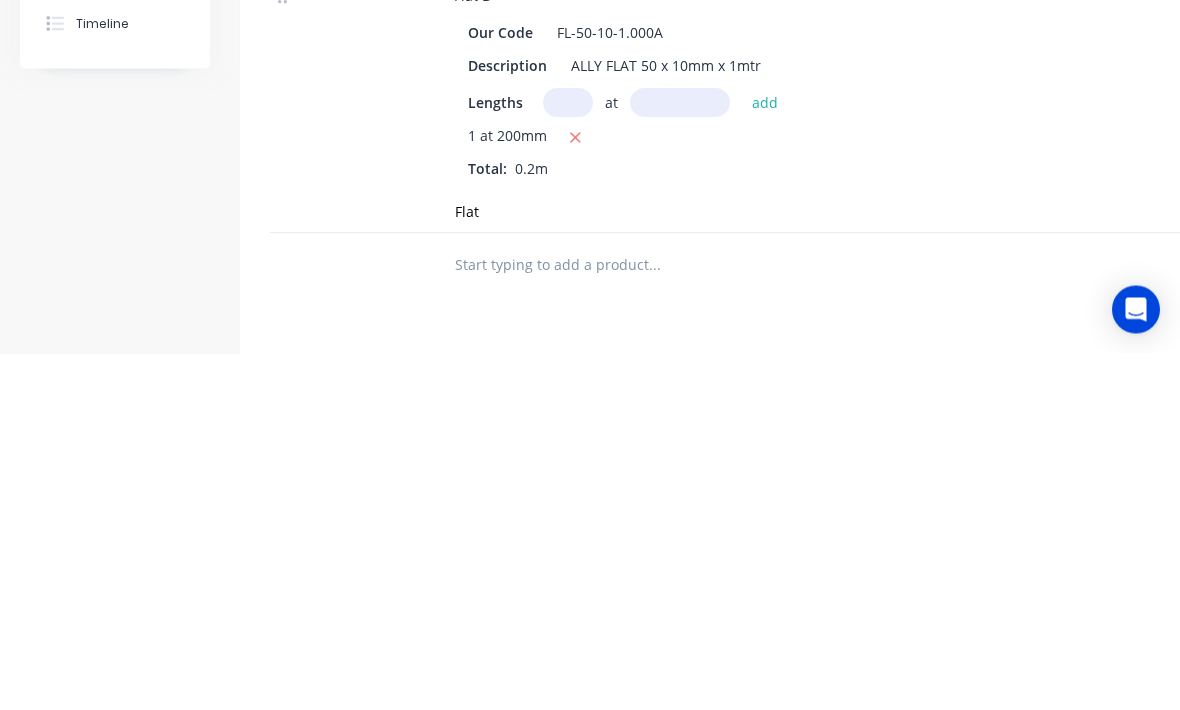 scroll, scrollTop: 1042, scrollLeft: 0, axis: vertical 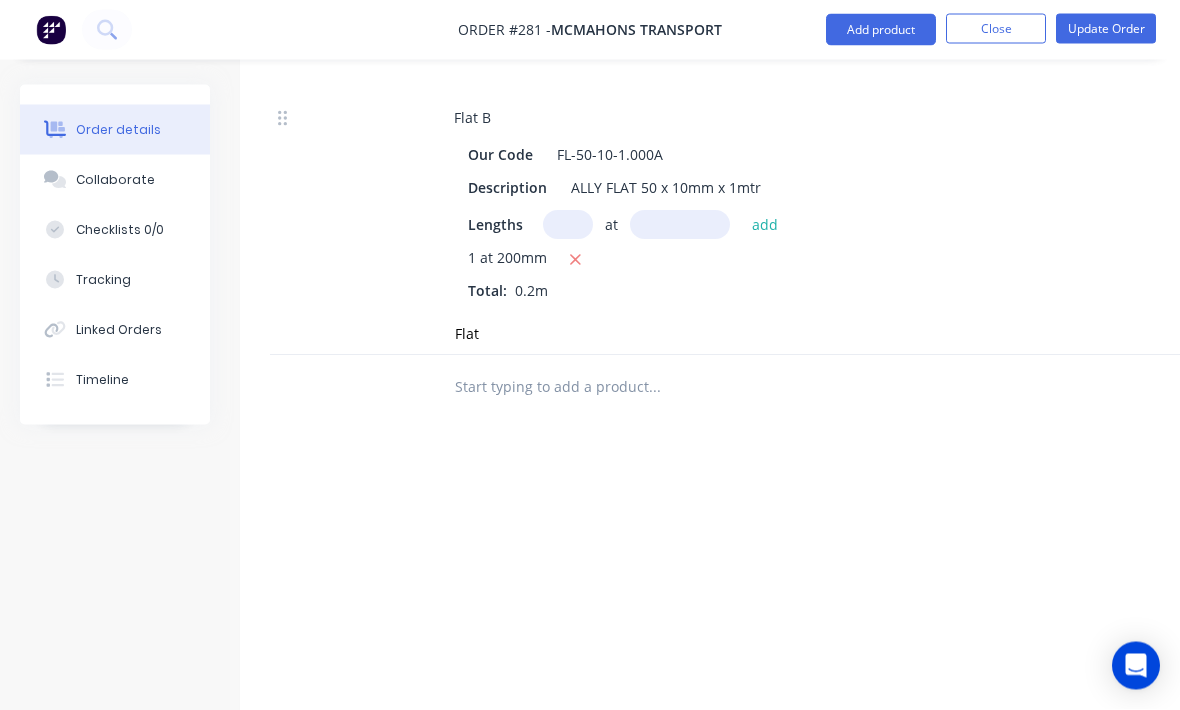 click on "Tracking" at bounding box center [115, 280] 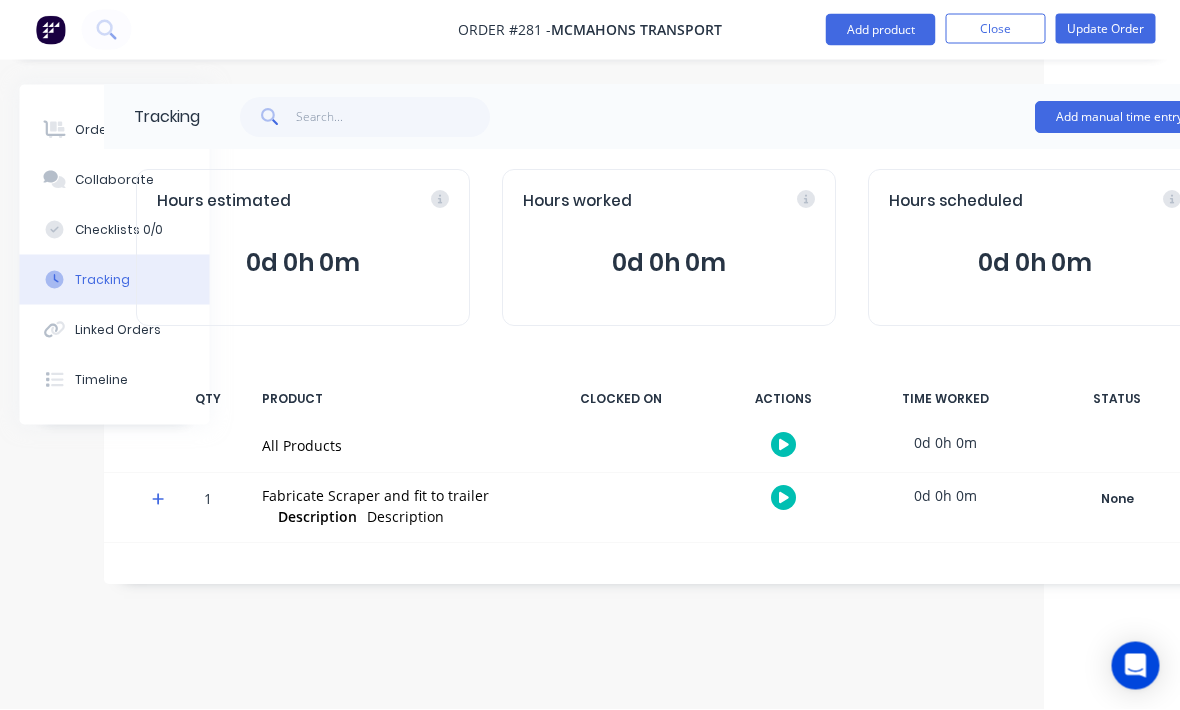 click on "Add manual time entry" at bounding box center [1120, 118] 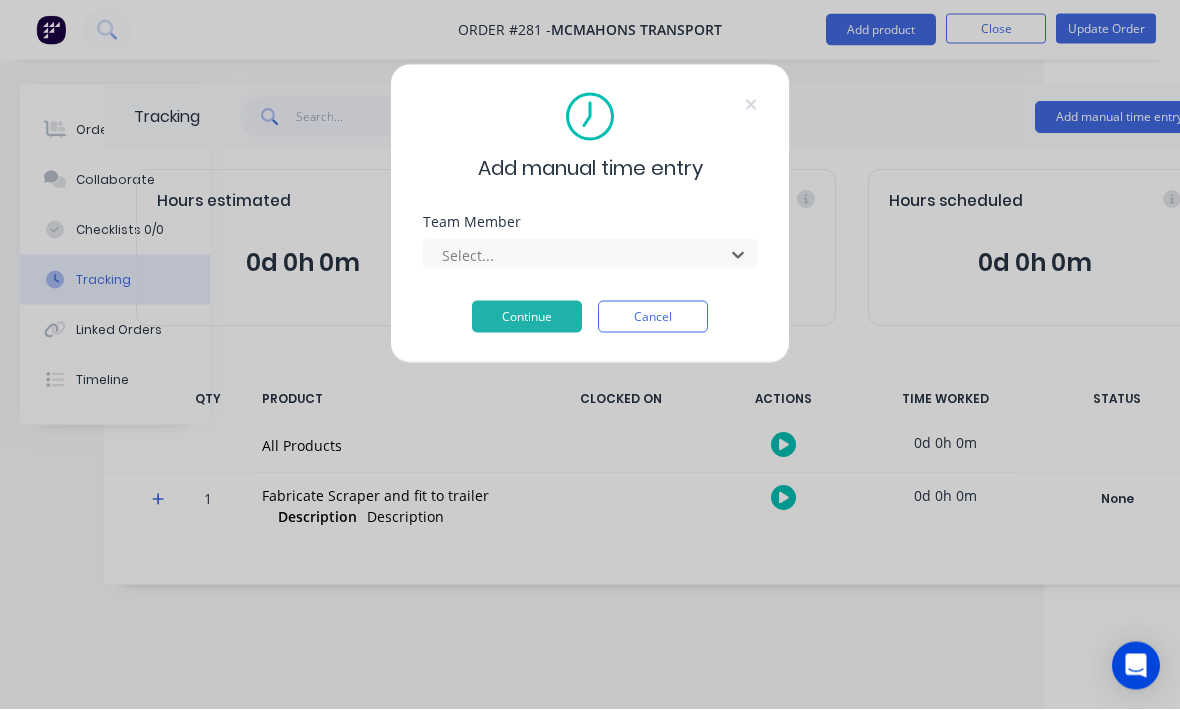 scroll, scrollTop: 0, scrollLeft: 0, axis: both 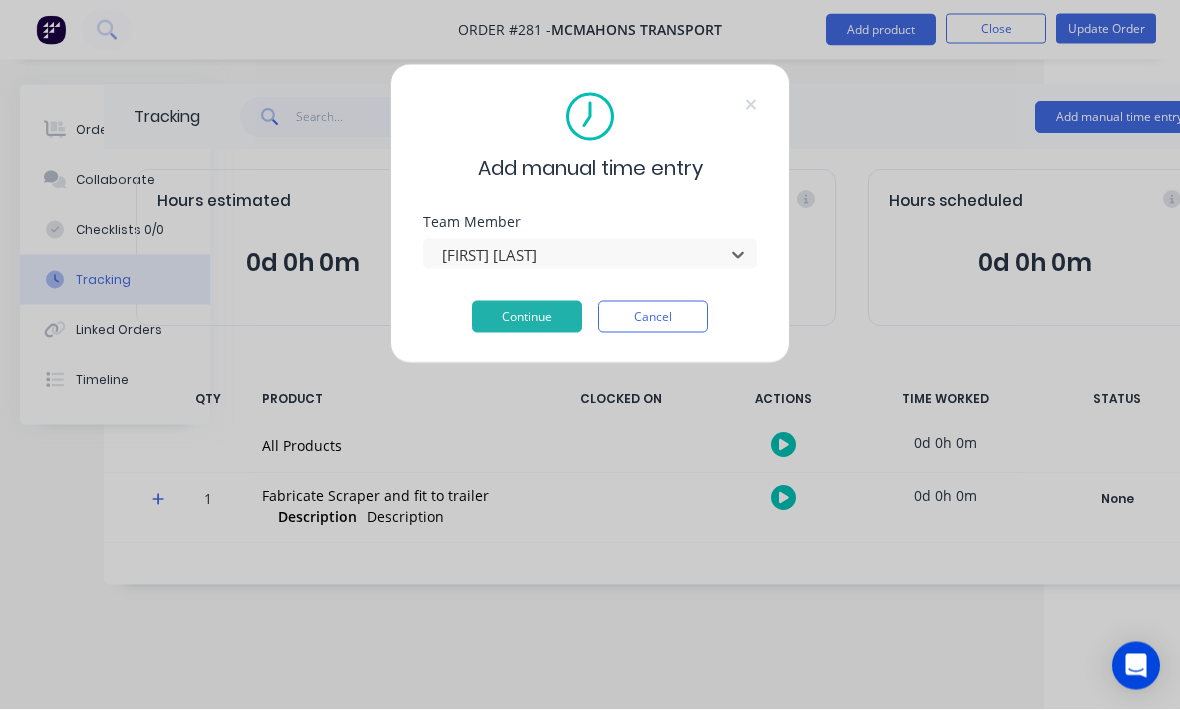 click on "[FIRST] [LAST]" at bounding box center [454, 769] 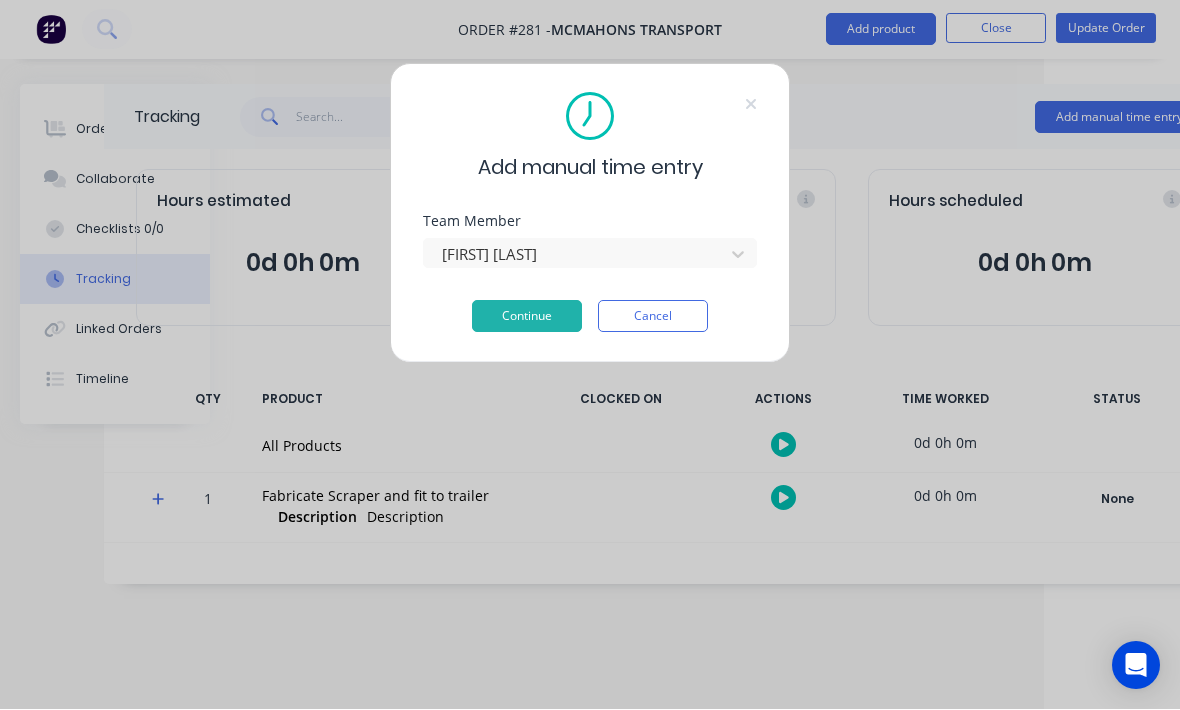 click at bounding box center [577, 255] 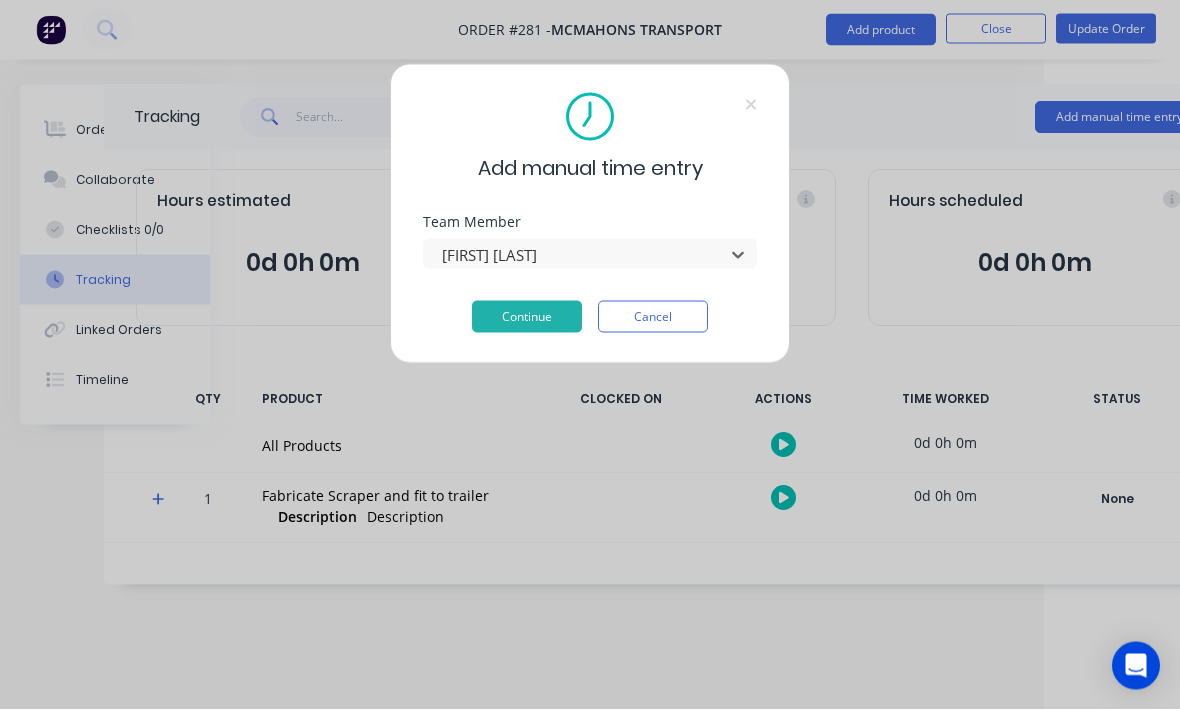 scroll, scrollTop: 108, scrollLeft: 0, axis: vertical 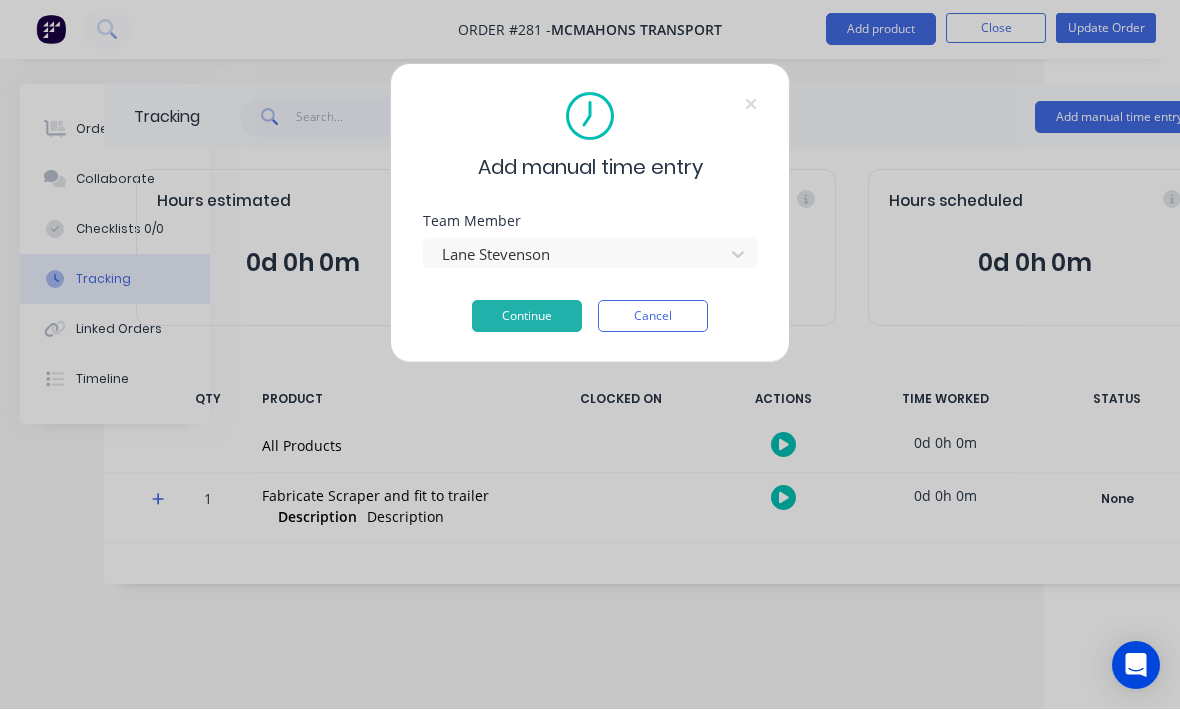 click on "Continue" at bounding box center [527, 317] 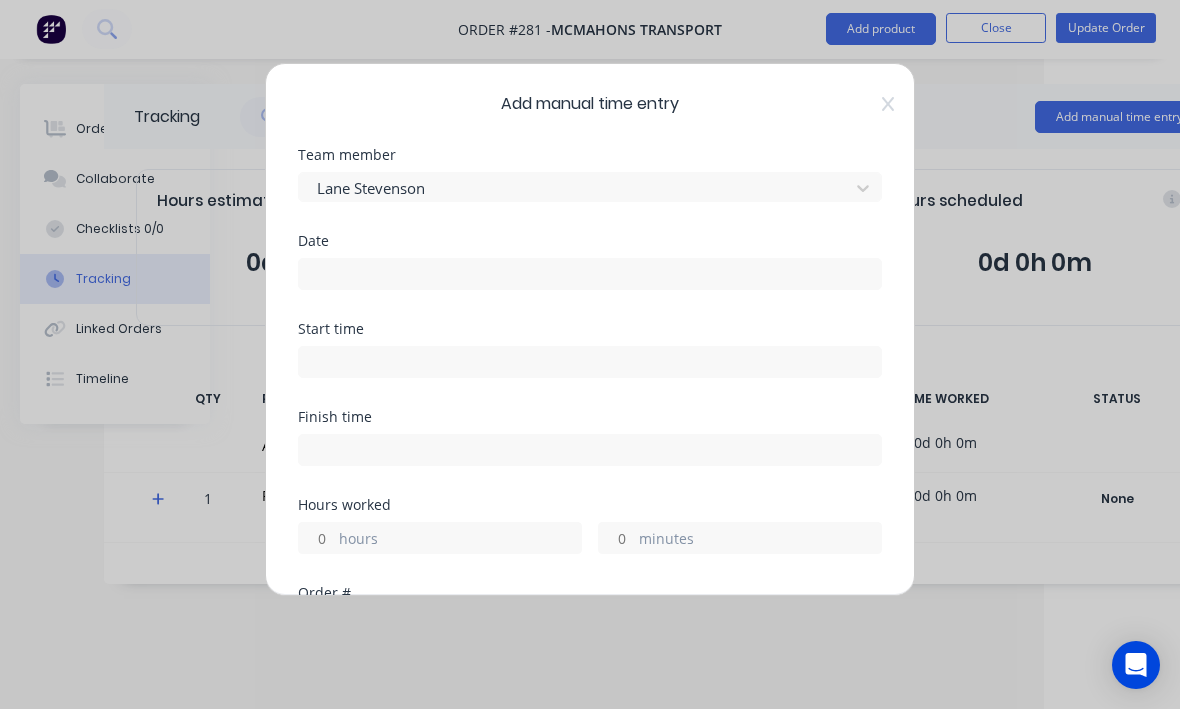 click at bounding box center [590, 275] 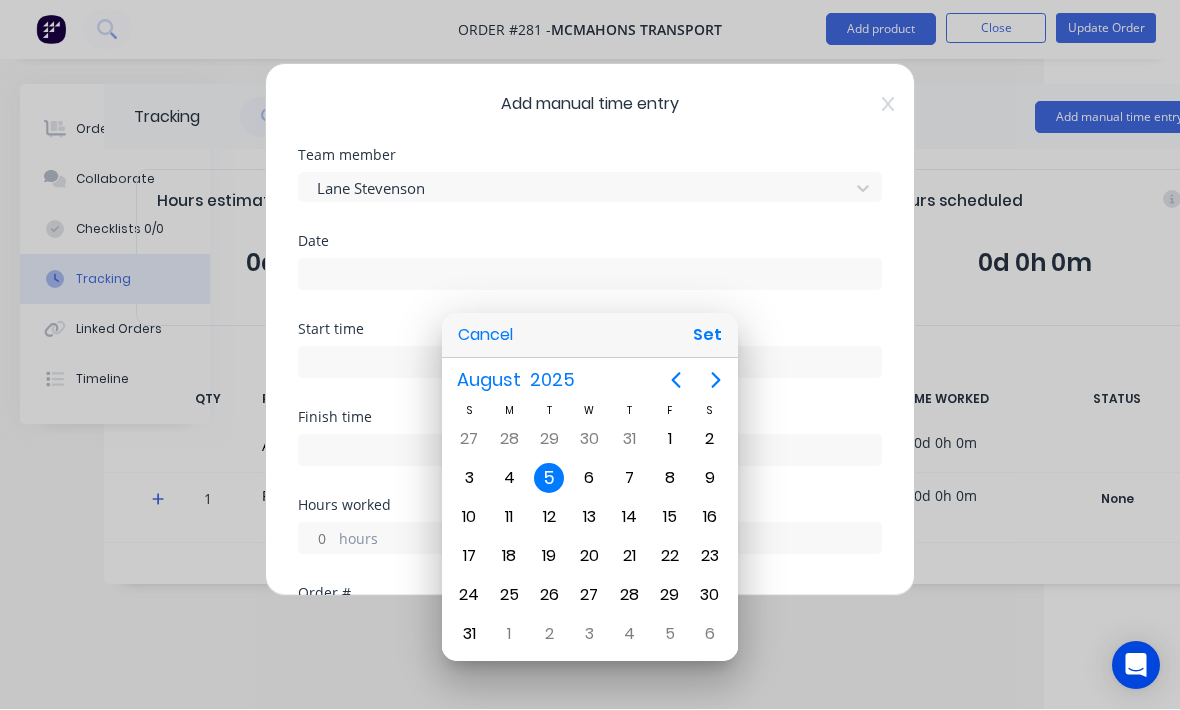 click on "Set" at bounding box center [707, 336] 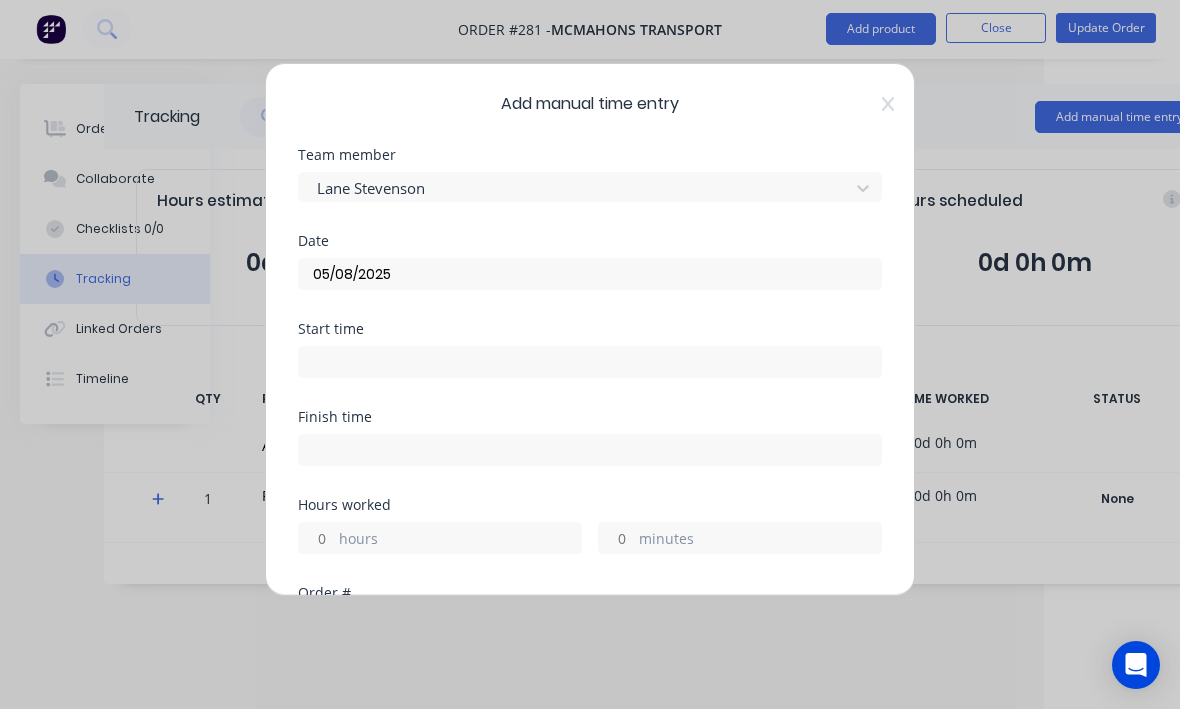 click at bounding box center (590, 363) 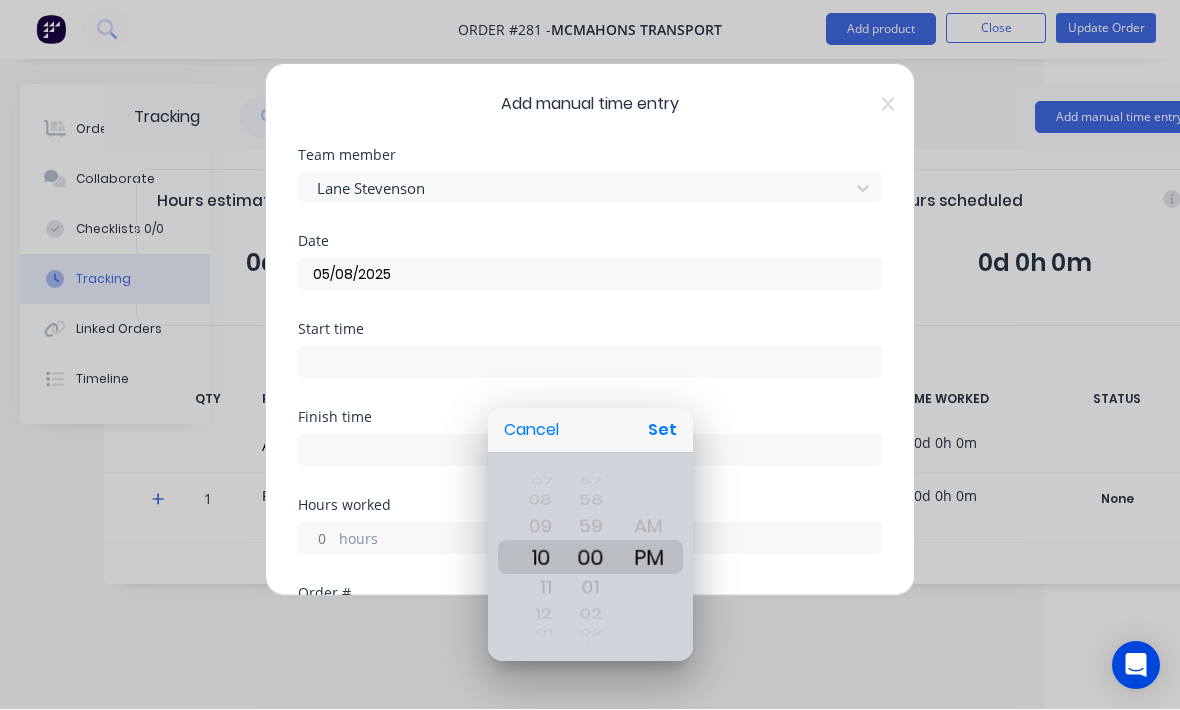 click on "Set" at bounding box center (662, 431) 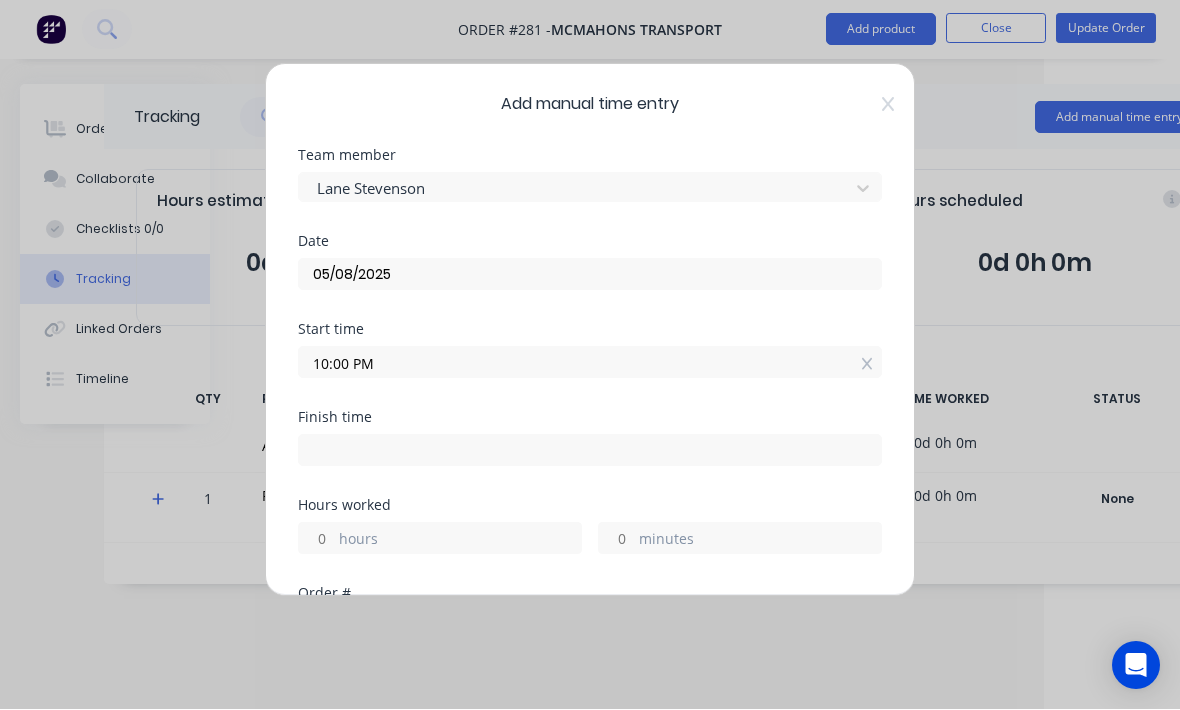 click on "10:00 PM" at bounding box center [590, 363] 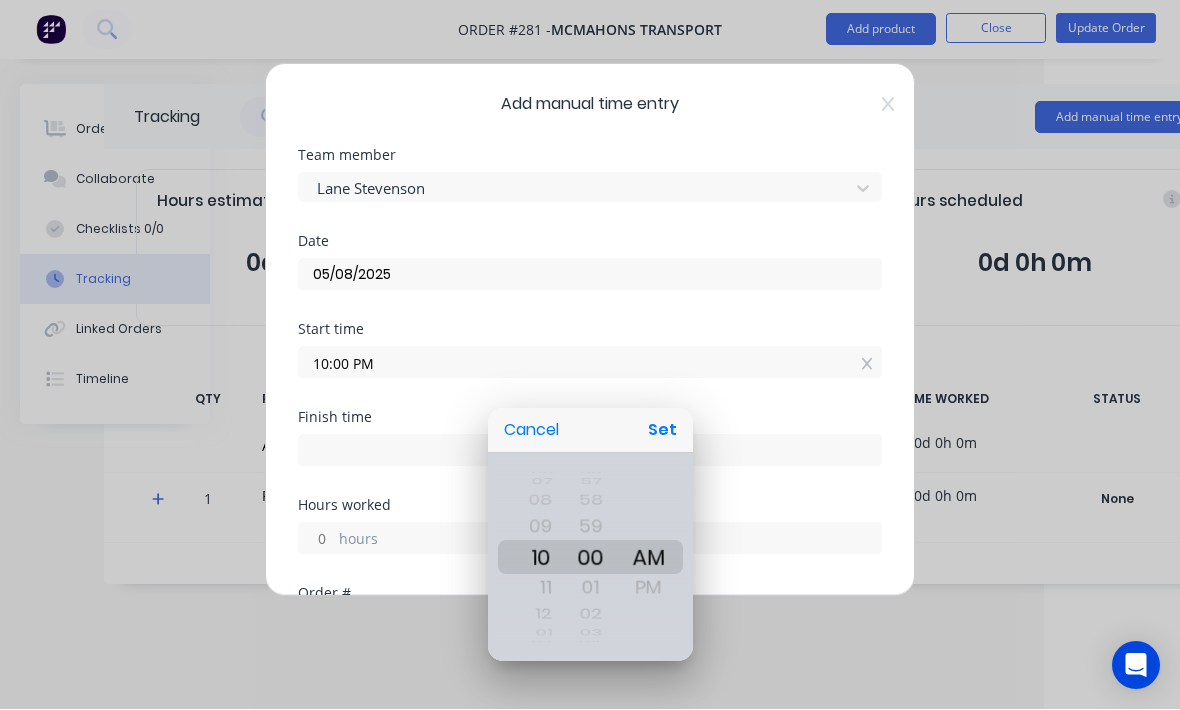 click on "Set" at bounding box center [662, 431] 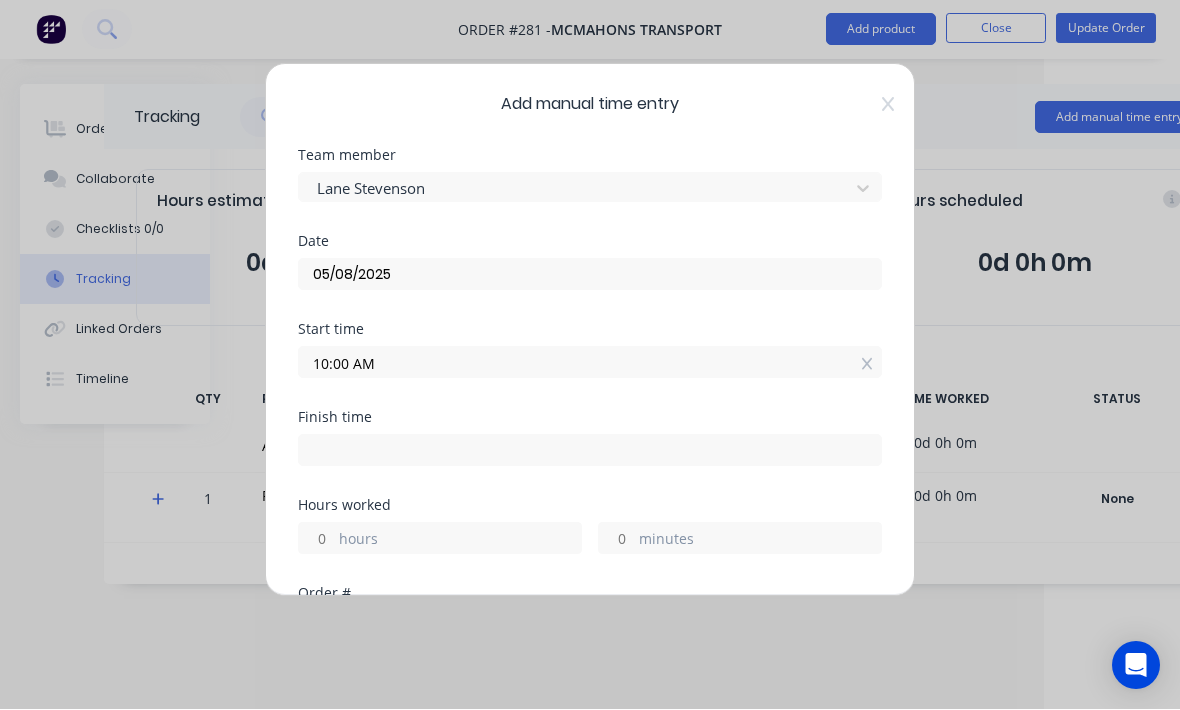 click on "hours" at bounding box center (460, 541) 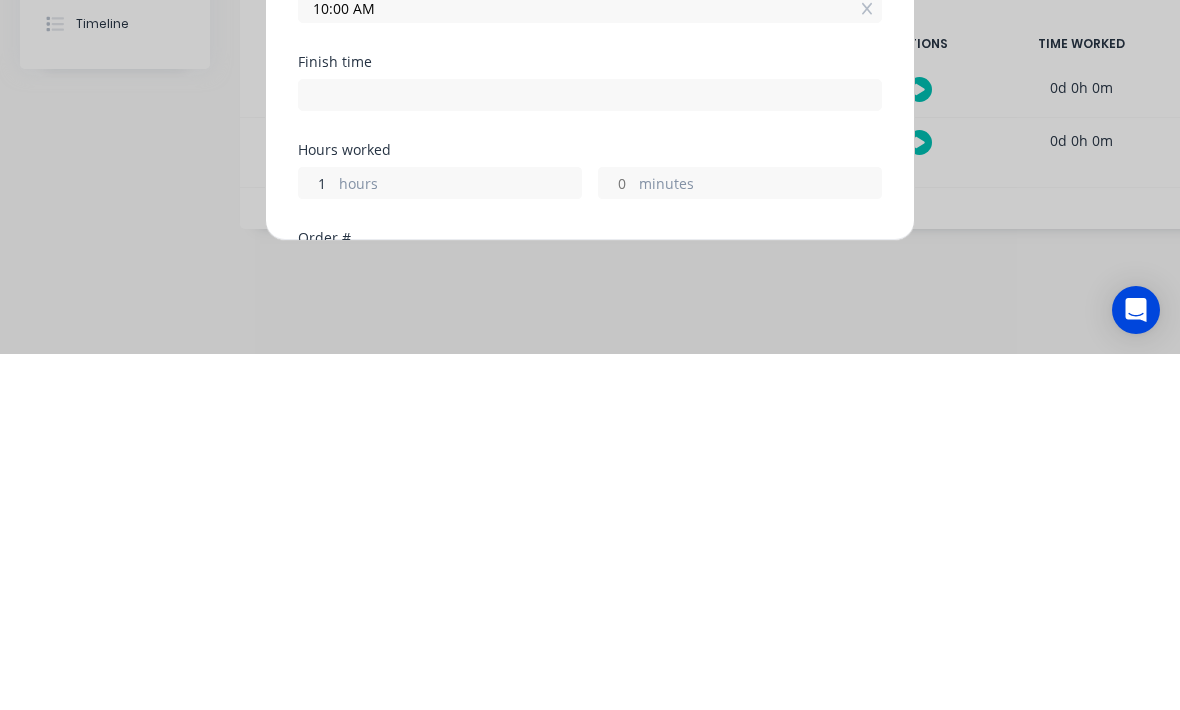 type on "1" 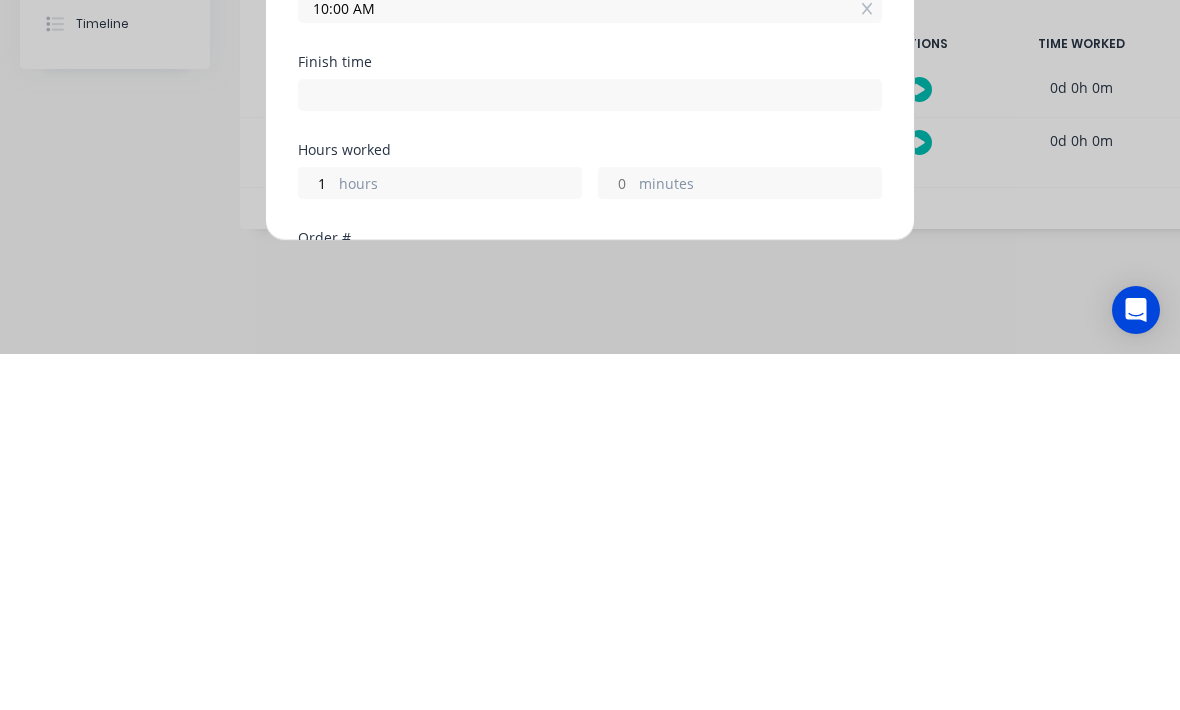 click on "minutes" at bounding box center (760, 541) 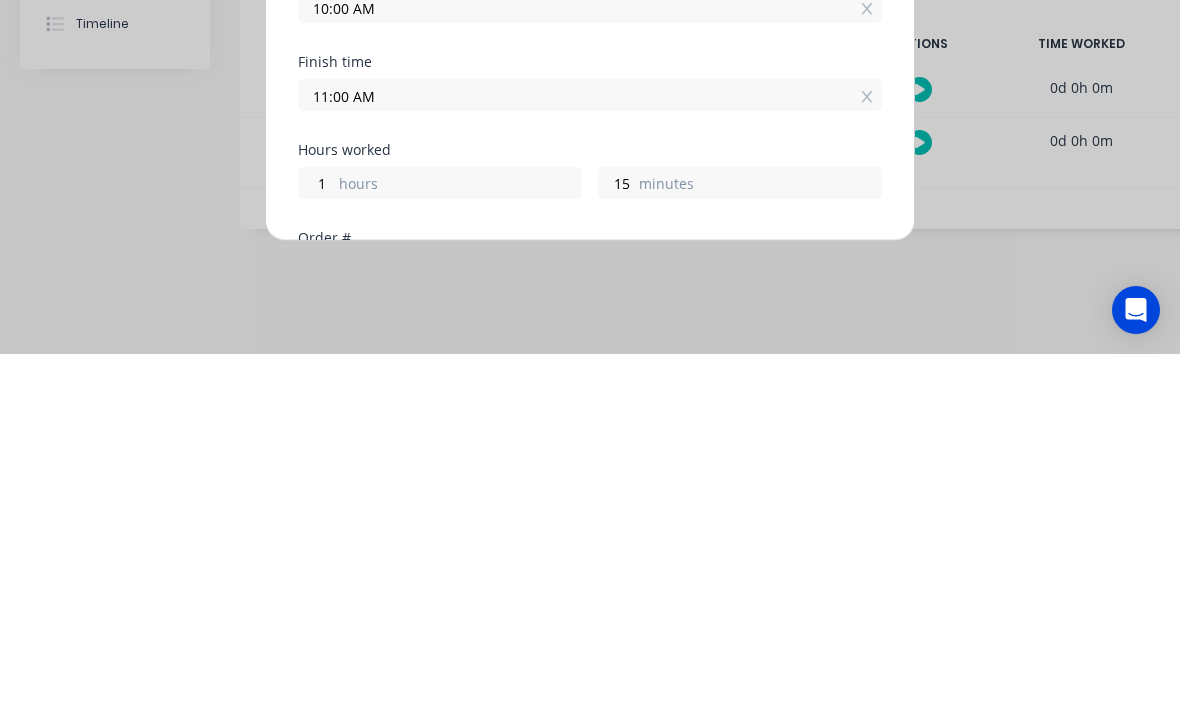 scroll, scrollTop: 0, scrollLeft: 0, axis: both 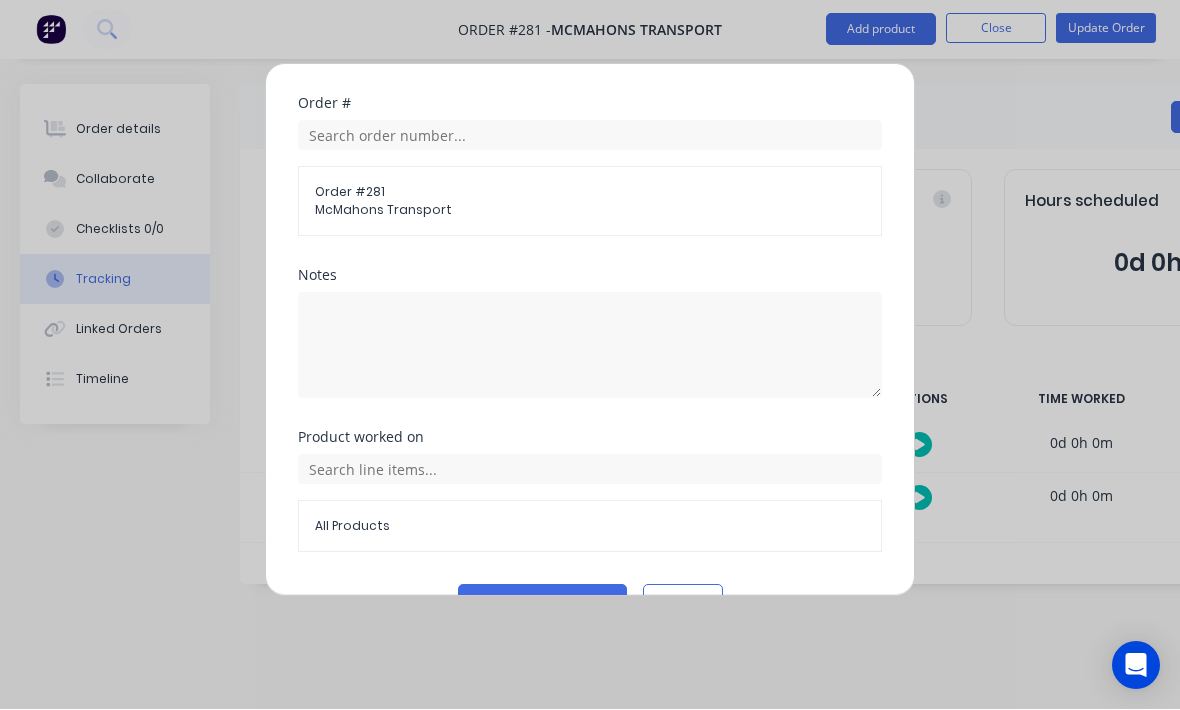 type on "15" 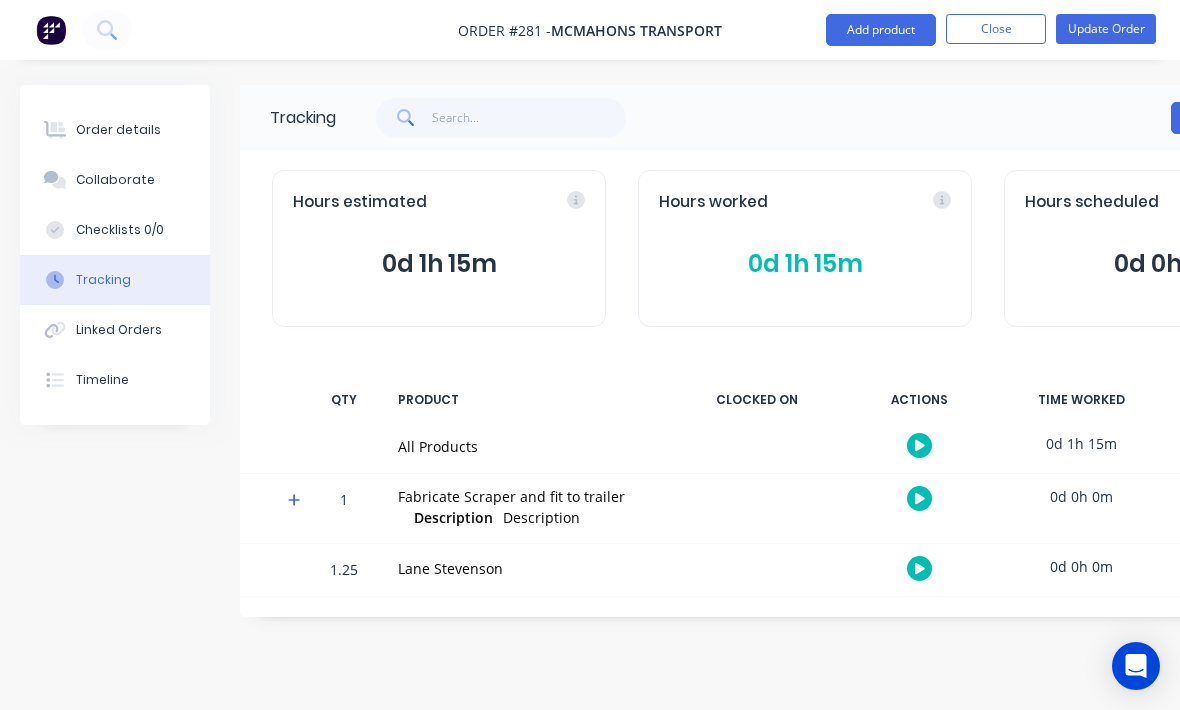 scroll, scrollTop: 13, scrollLeft: 0, axis: vertical 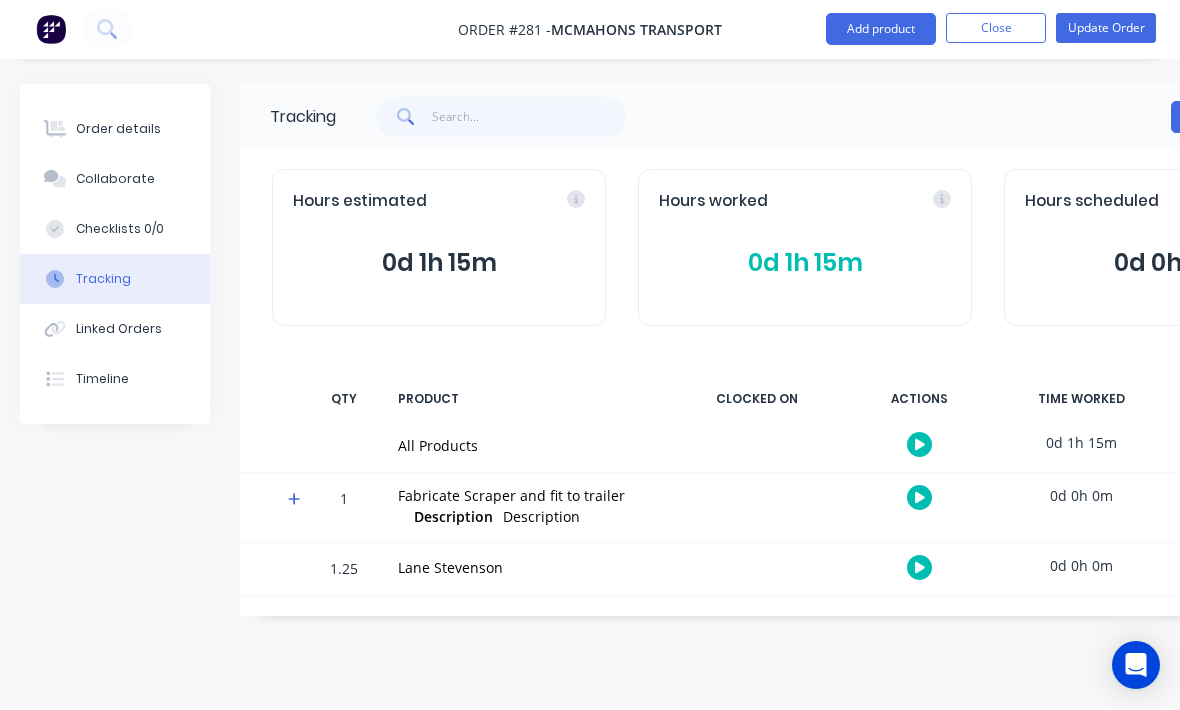 click on "Order details" at bounding box center (118, 130) 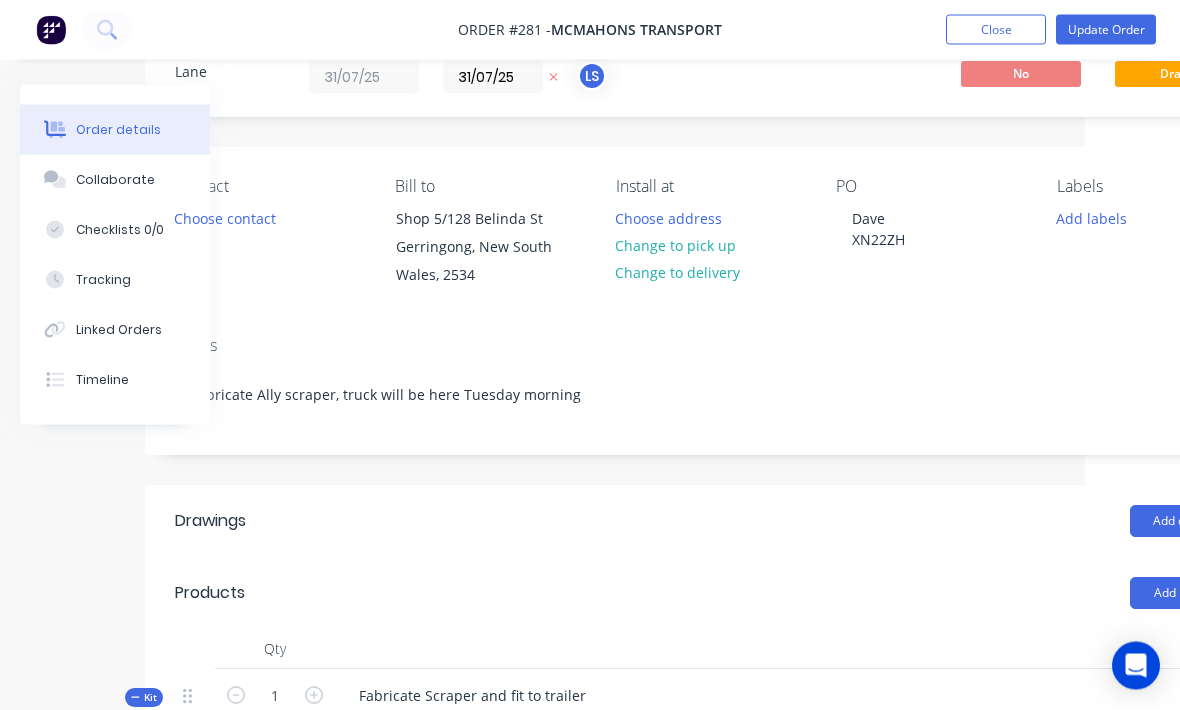 click on "Close" at bounding box center [996, 30] 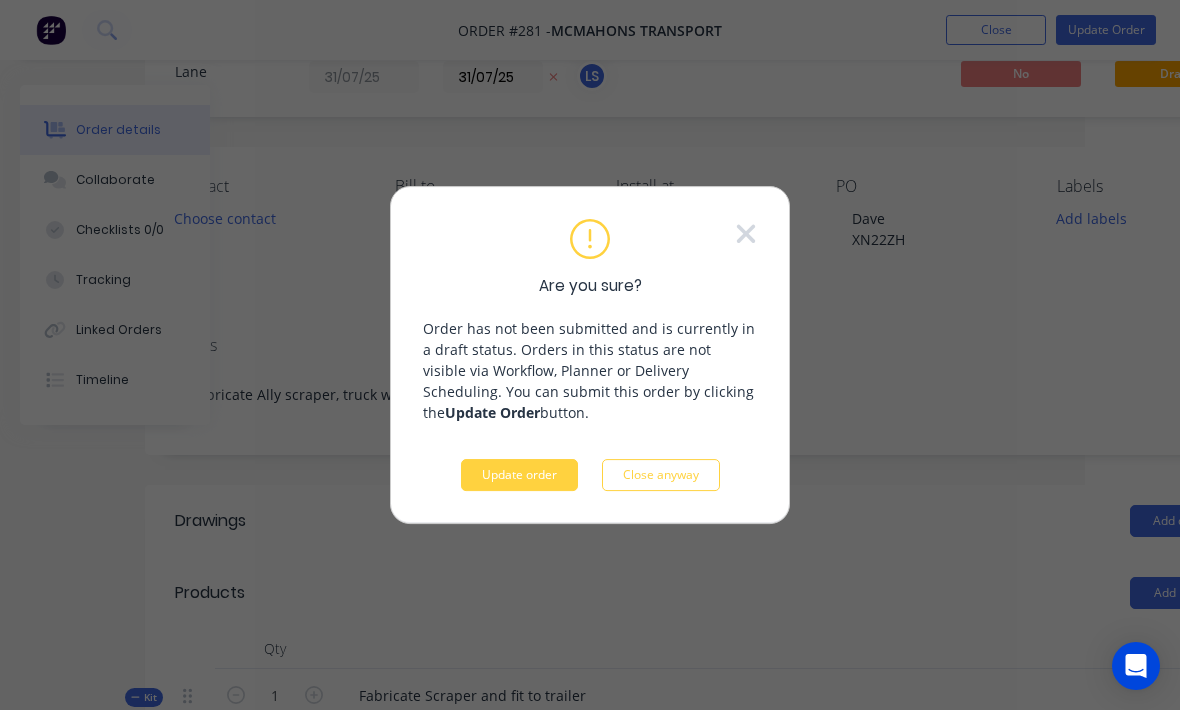 click on "Update order" at bounding box center (519, 475) 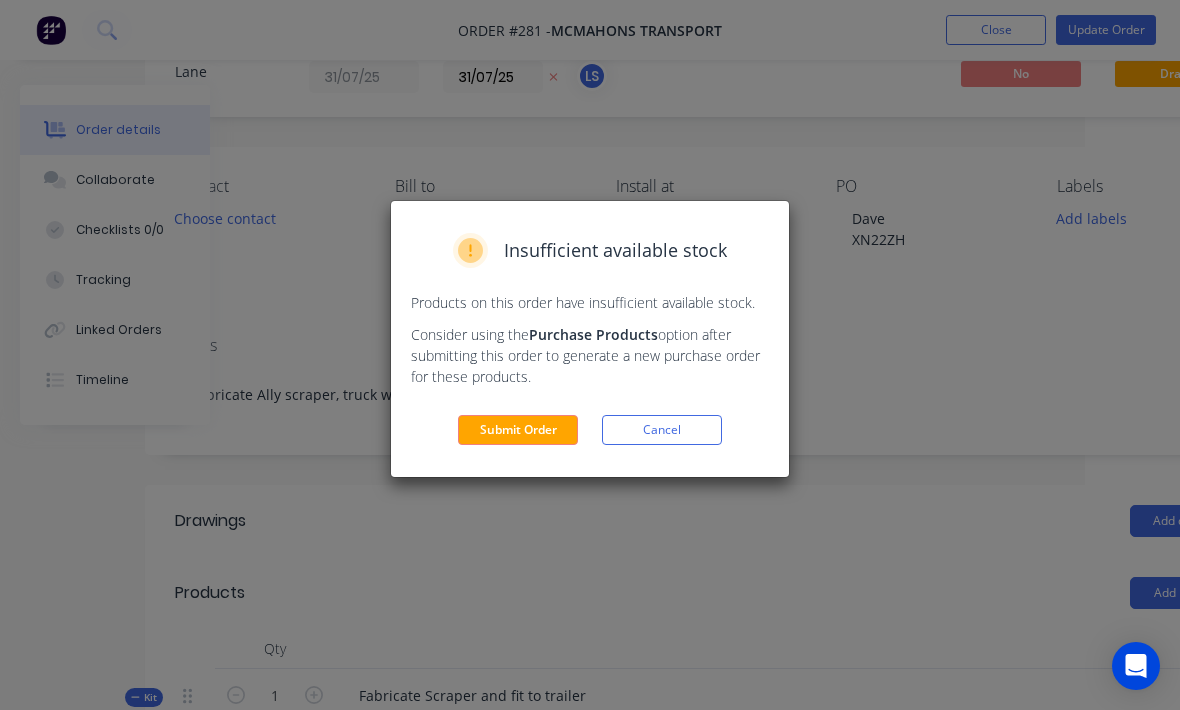 click on "Submit Order" at bounding box center (518, 430) 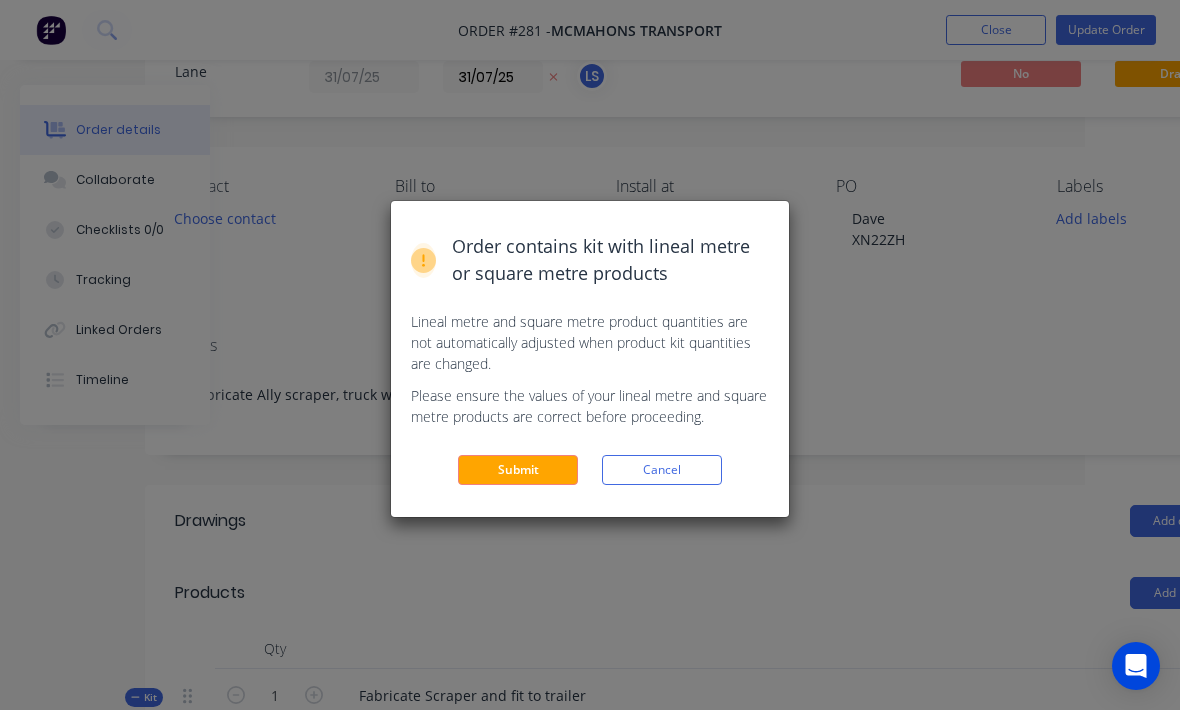 click on "Submit" at bounding box center (518, 470) 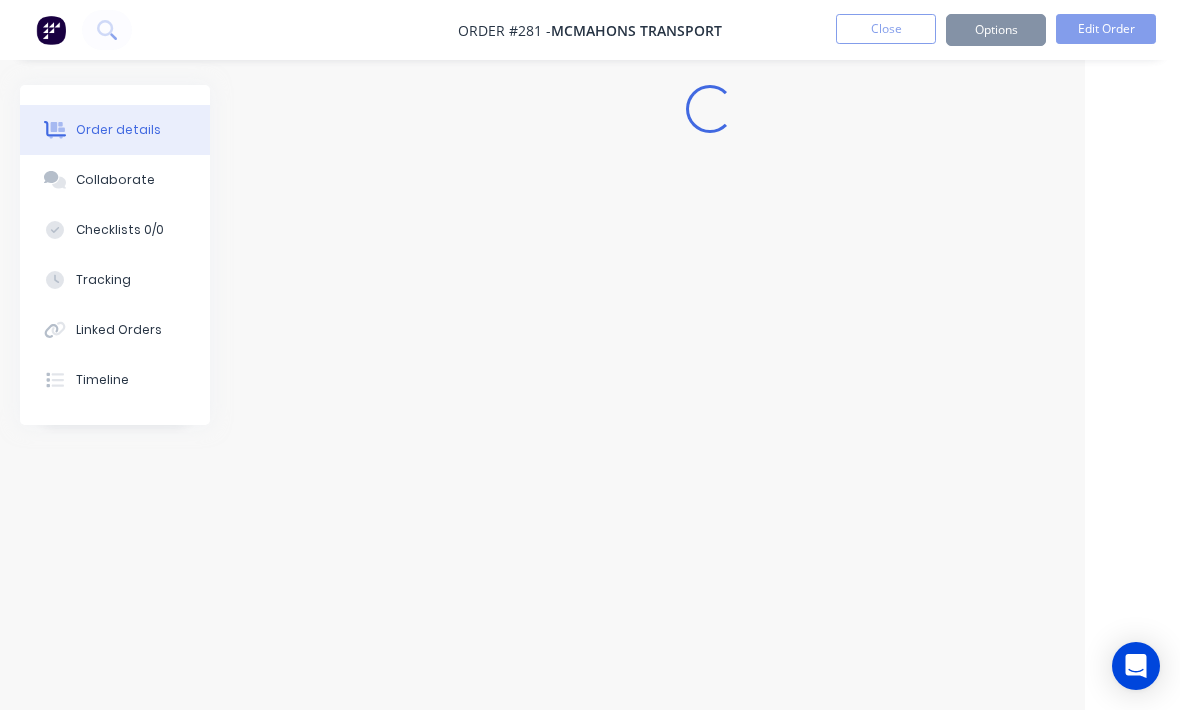scroll, scrollTop: 66, scrollLeft: 95, axis: both 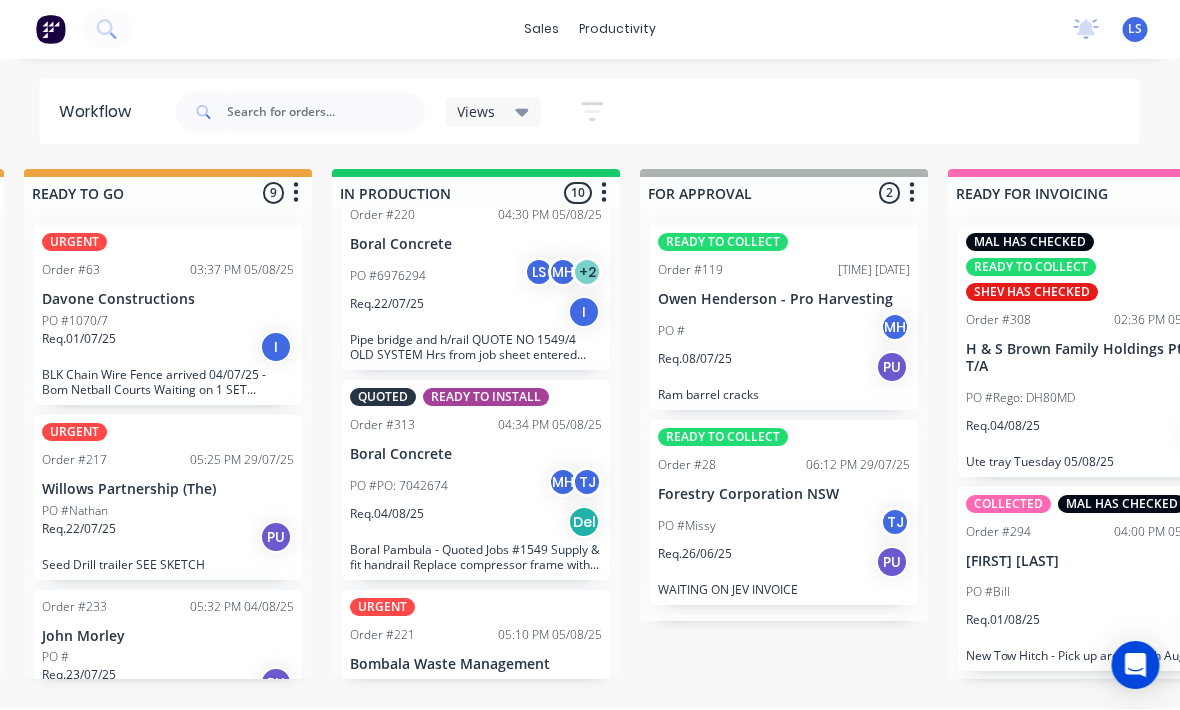 click on "Bombala Waste Management" at bounding box center (477, 665) 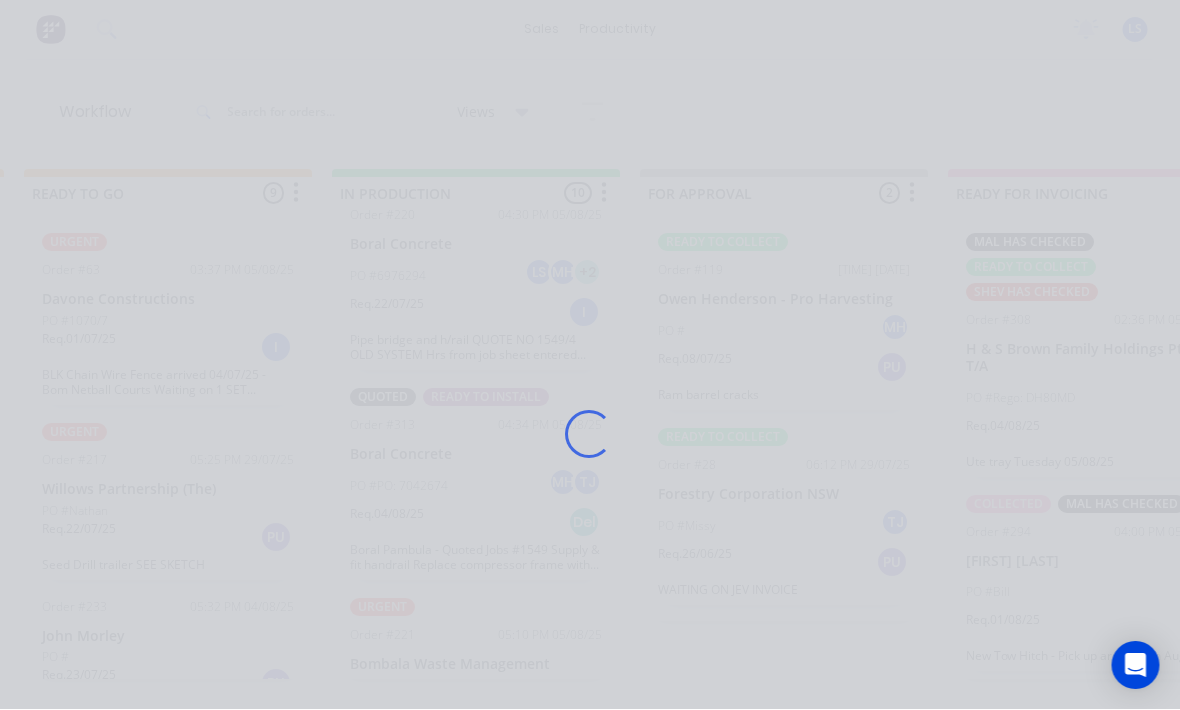 scroll, scrollTop: 31, scrollLeft: 943, axis: both 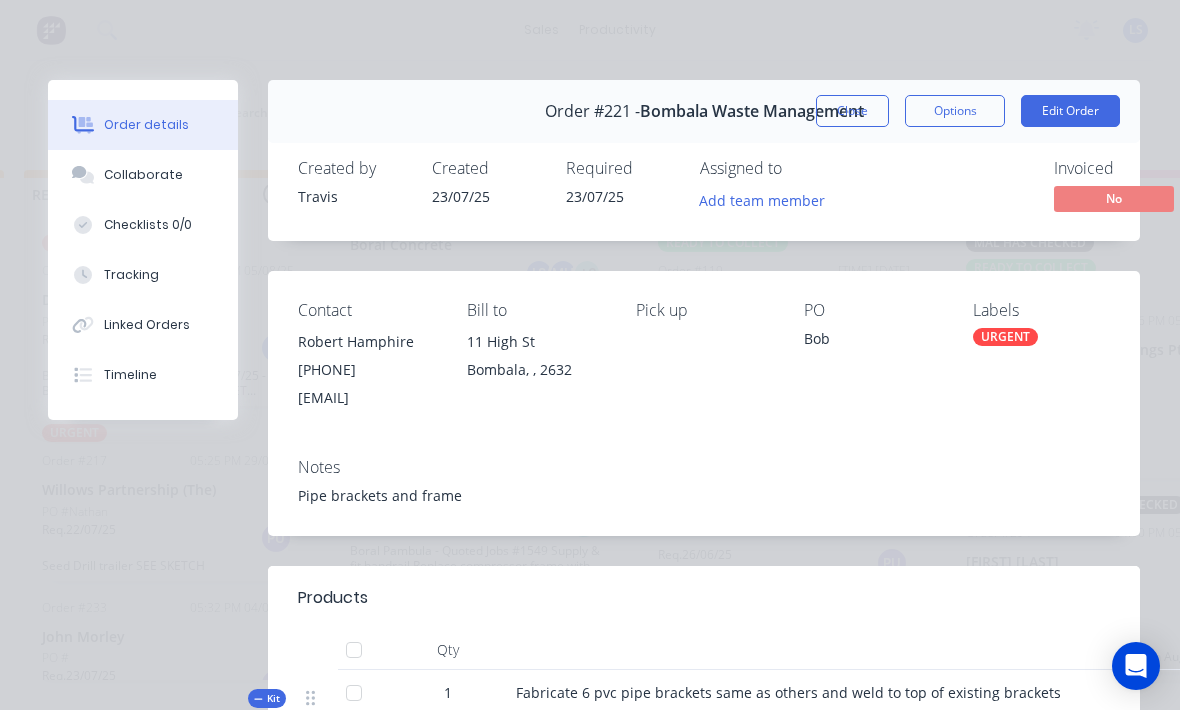 click on "Close" at bounding box center (852, 111) 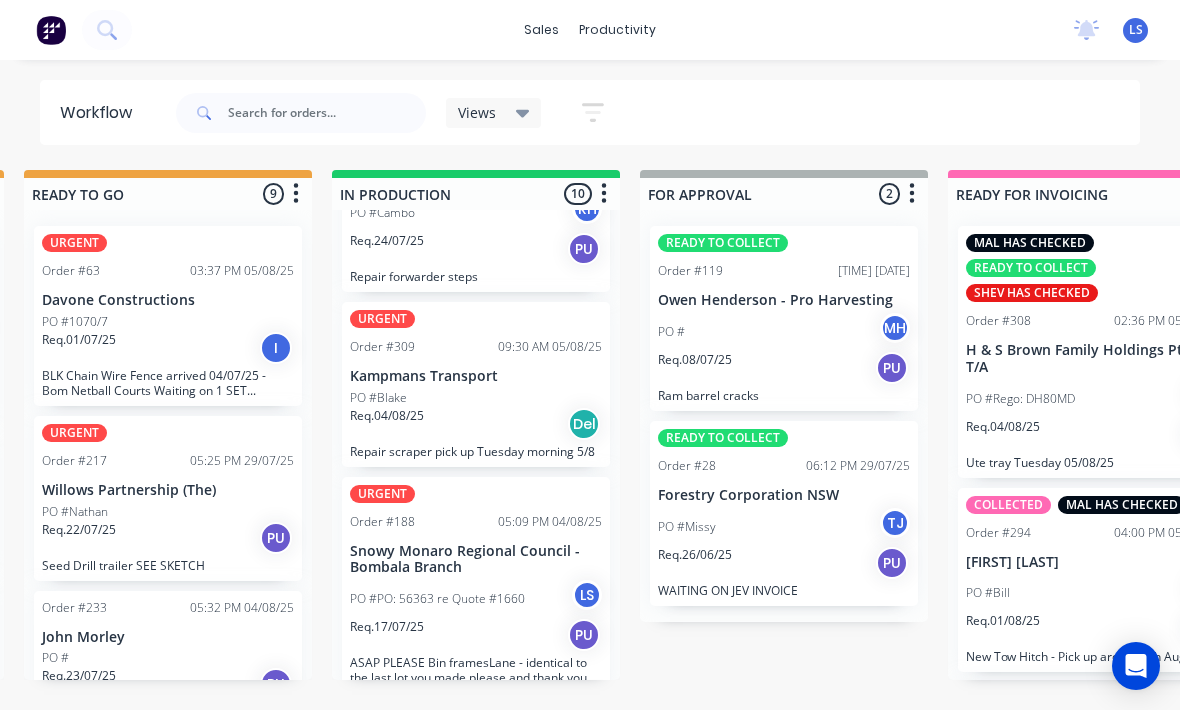scroll, scrollTop: 117, scrollLeft: 0, axis: vertical 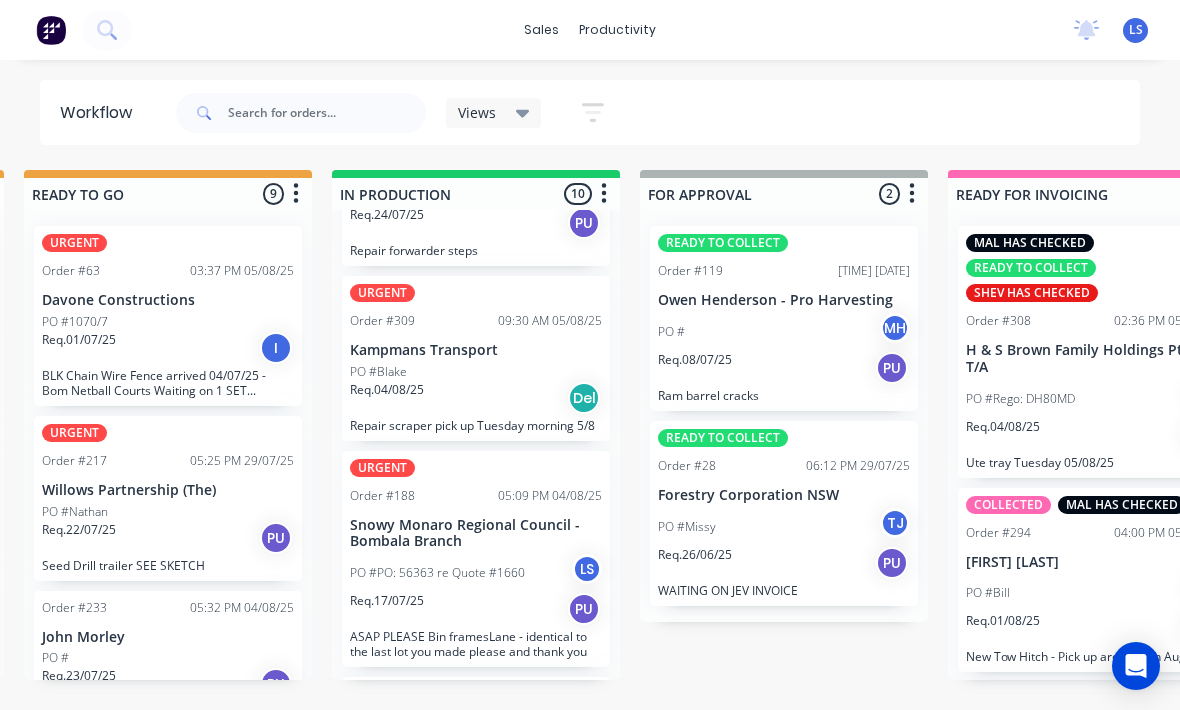 click on "PO #[PO_NUMBER]
re Quote #[QUOTE_NUMBER] [INITIALS]" at bounding box center [476, 573] 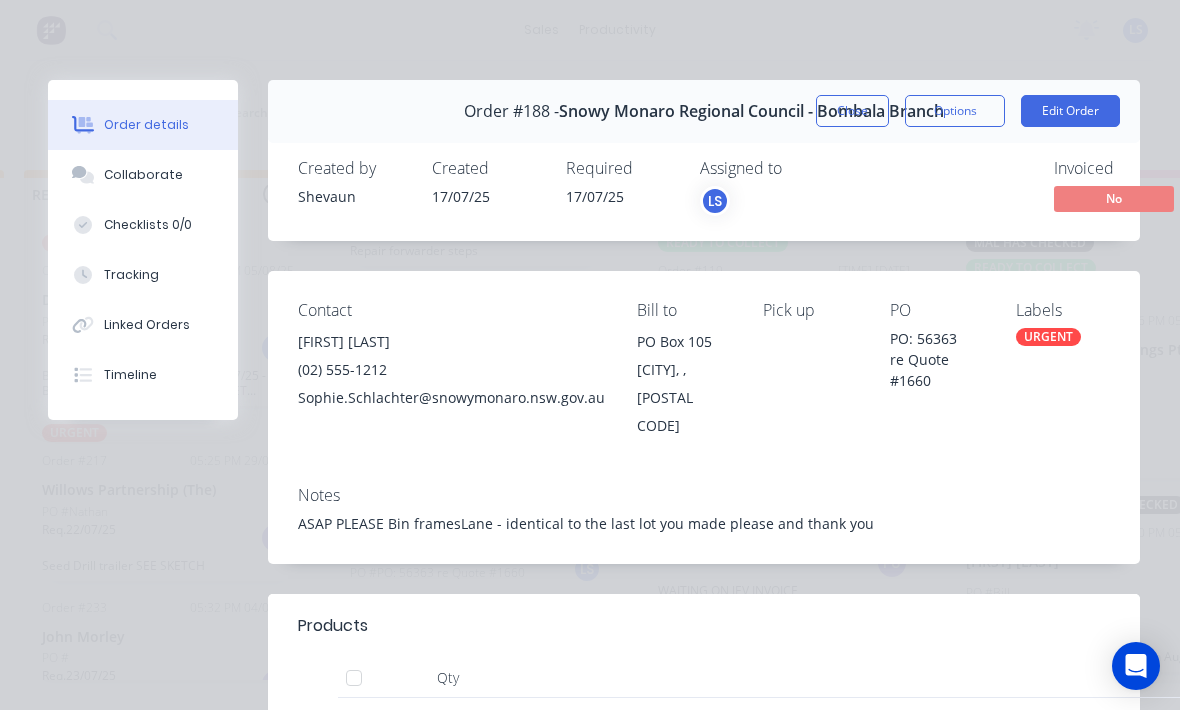 click on "Tracking" at bounding box center [131, 275] 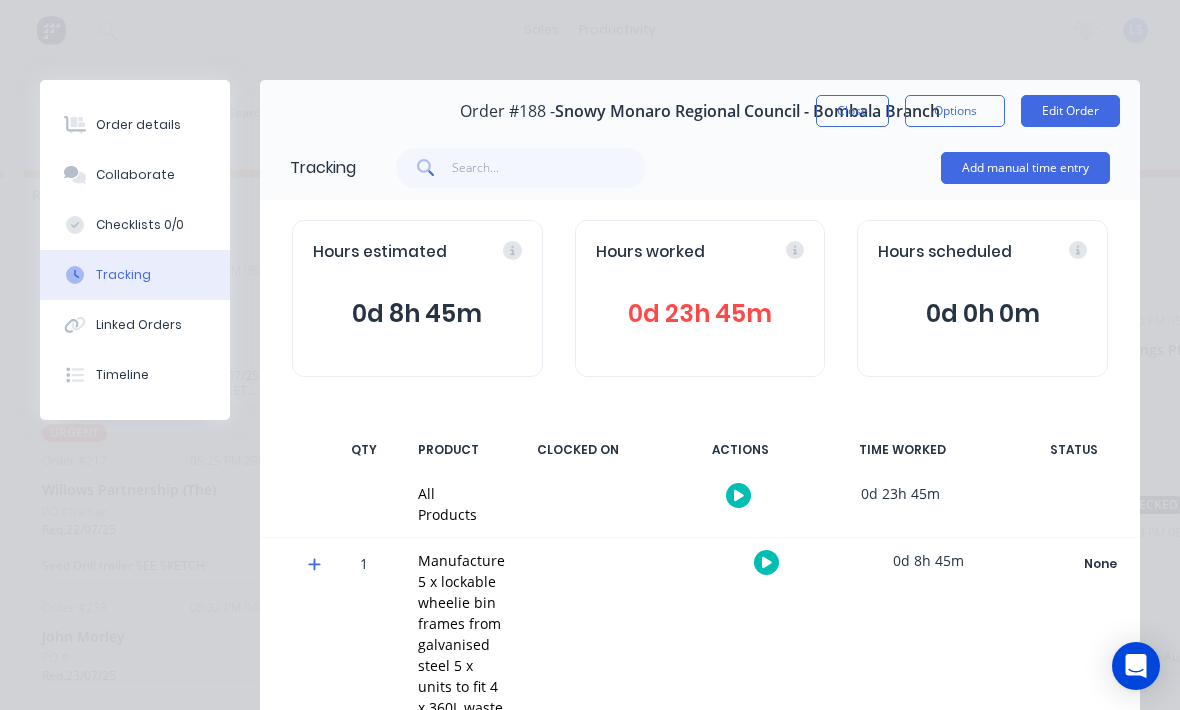 click on "Add manual time entry" at bounding box center [1025, 168] 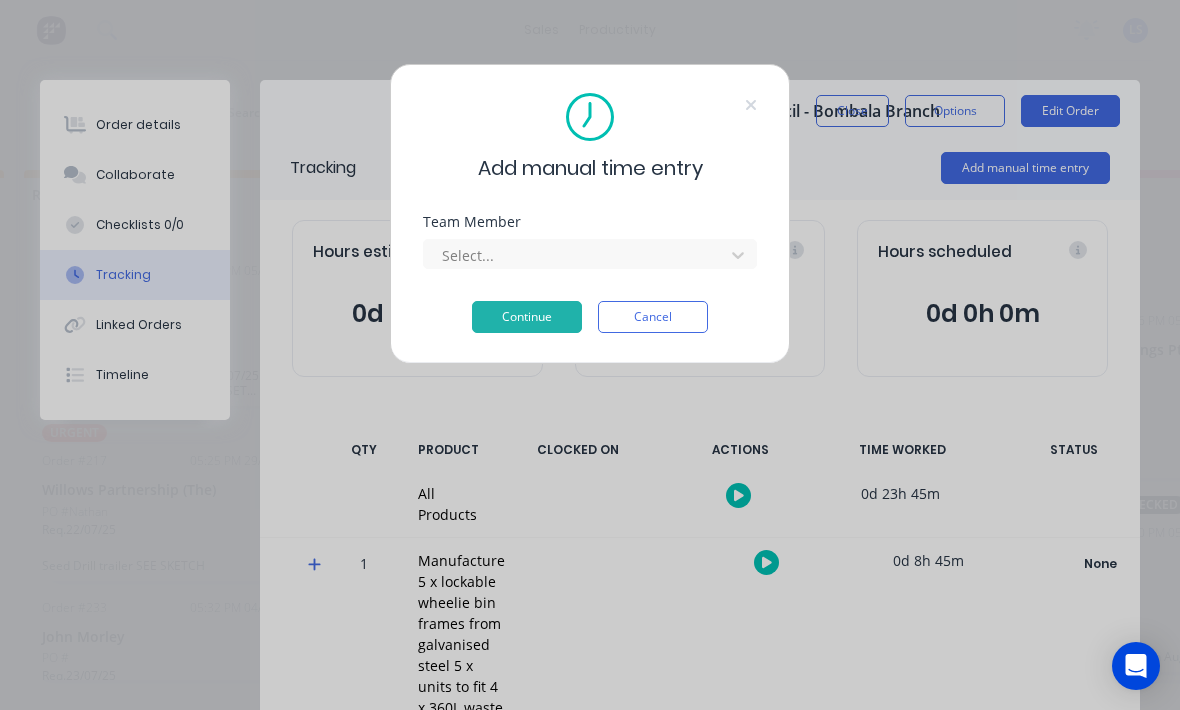 click at bounding box center [577, 255] 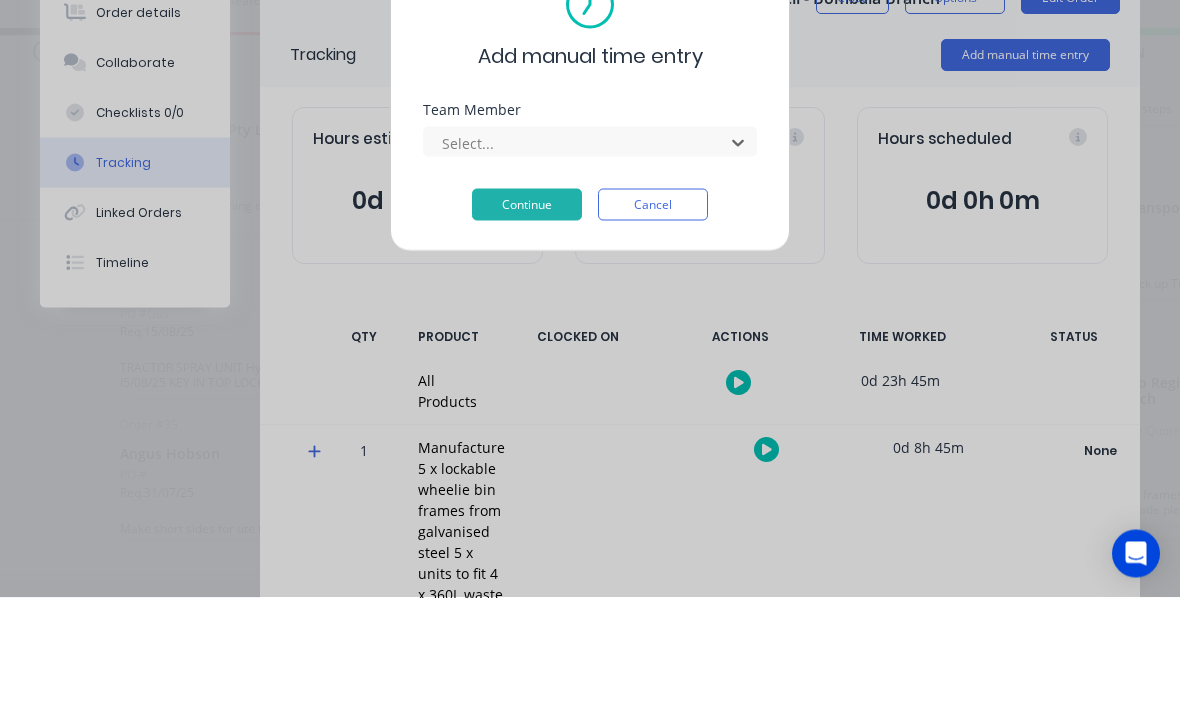 scroll, scrollTop: 30, scrollLeft: 0, axis: vertical 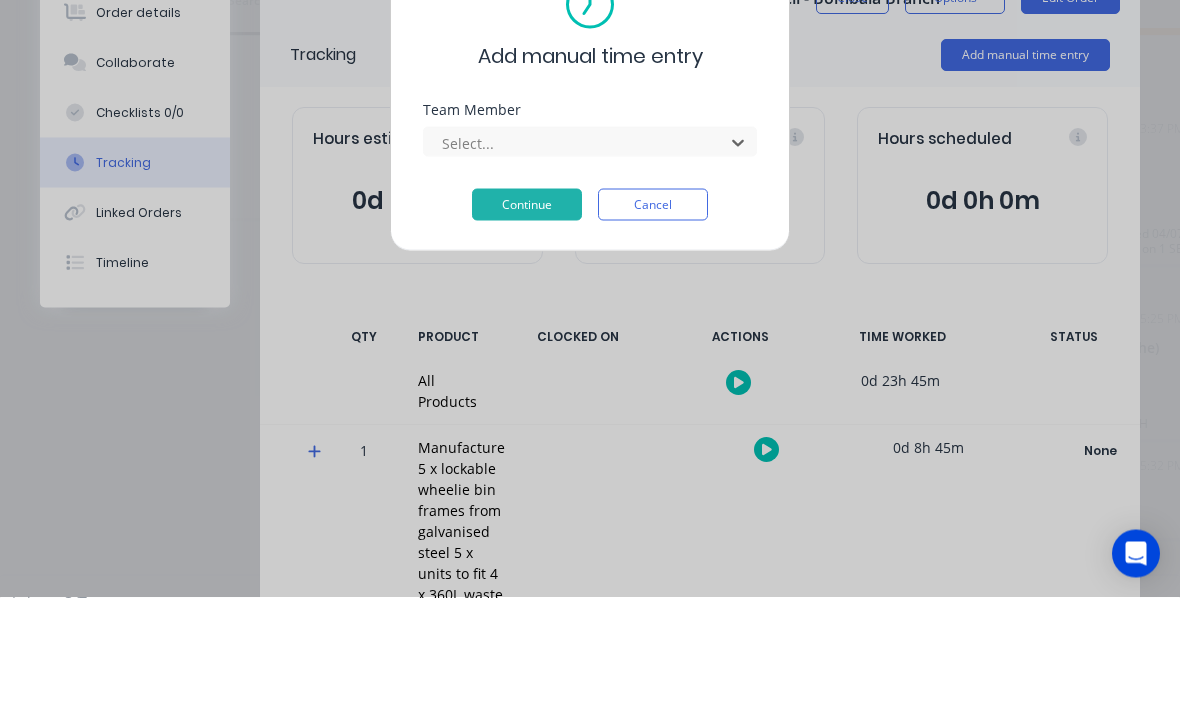 click on "Lane Stevenson" at bounding box center (590, 750) 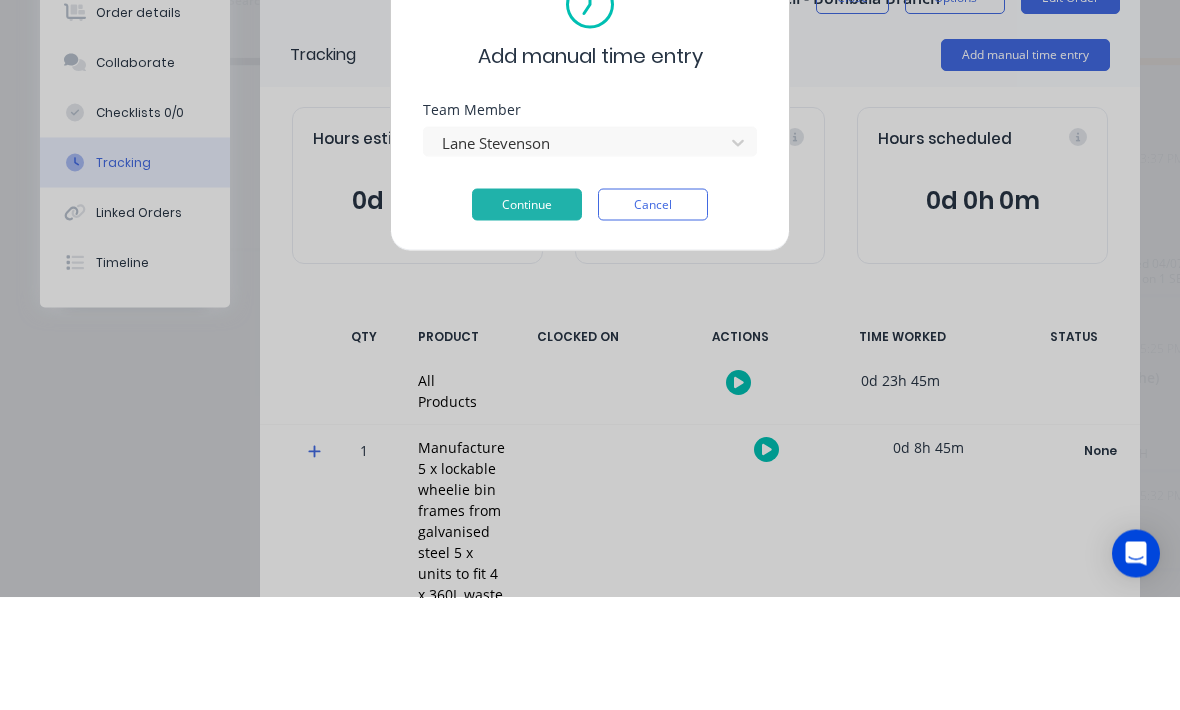scroll, scrollTop: 36, scrollLeft: 0, axis: vertical 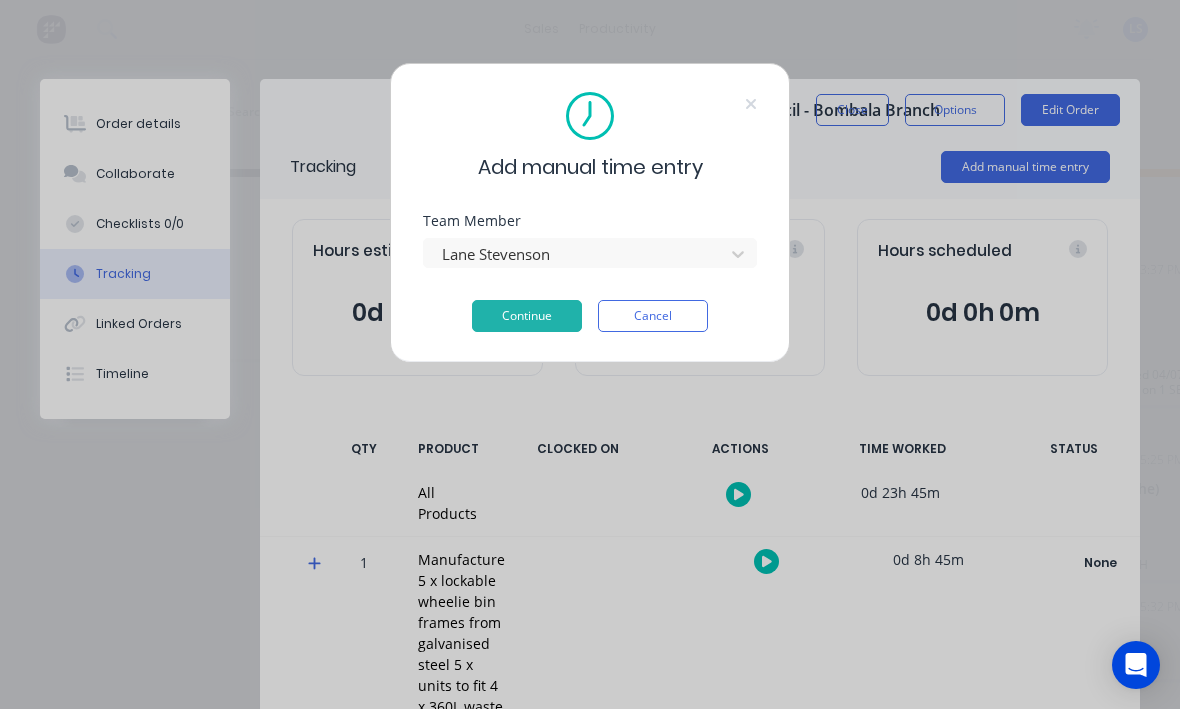 click on "Continue" at bounding box center (527, 317) 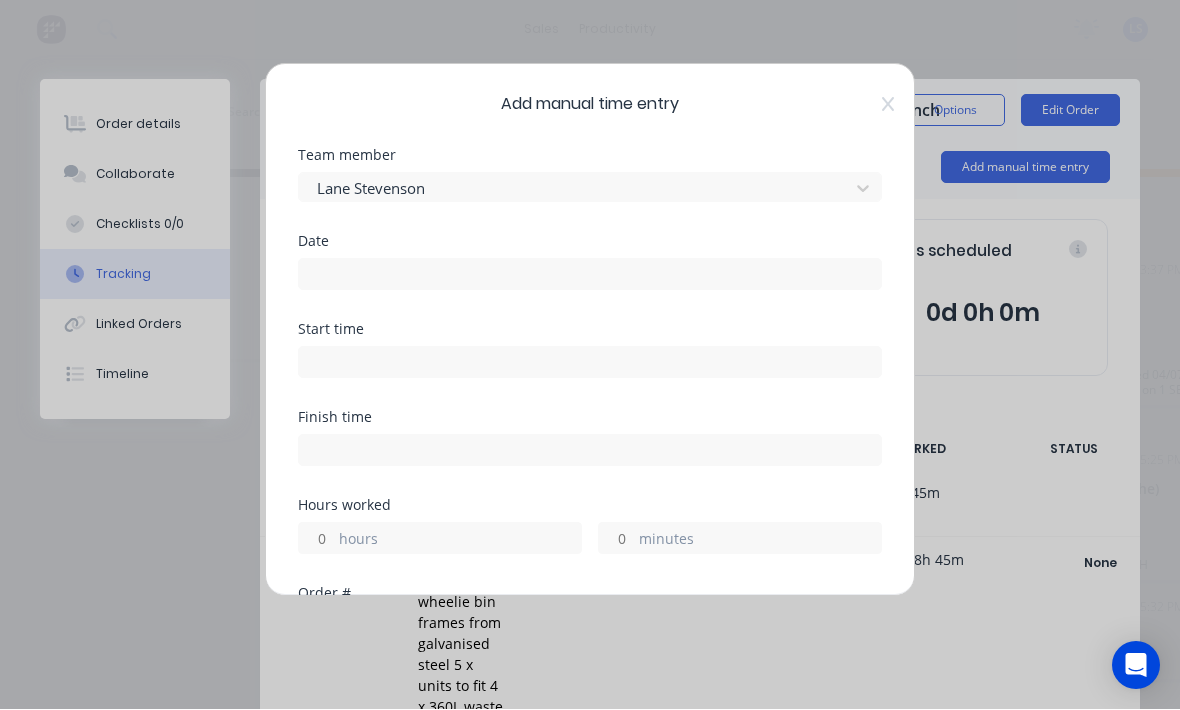 click at bounding box center (590, 275) 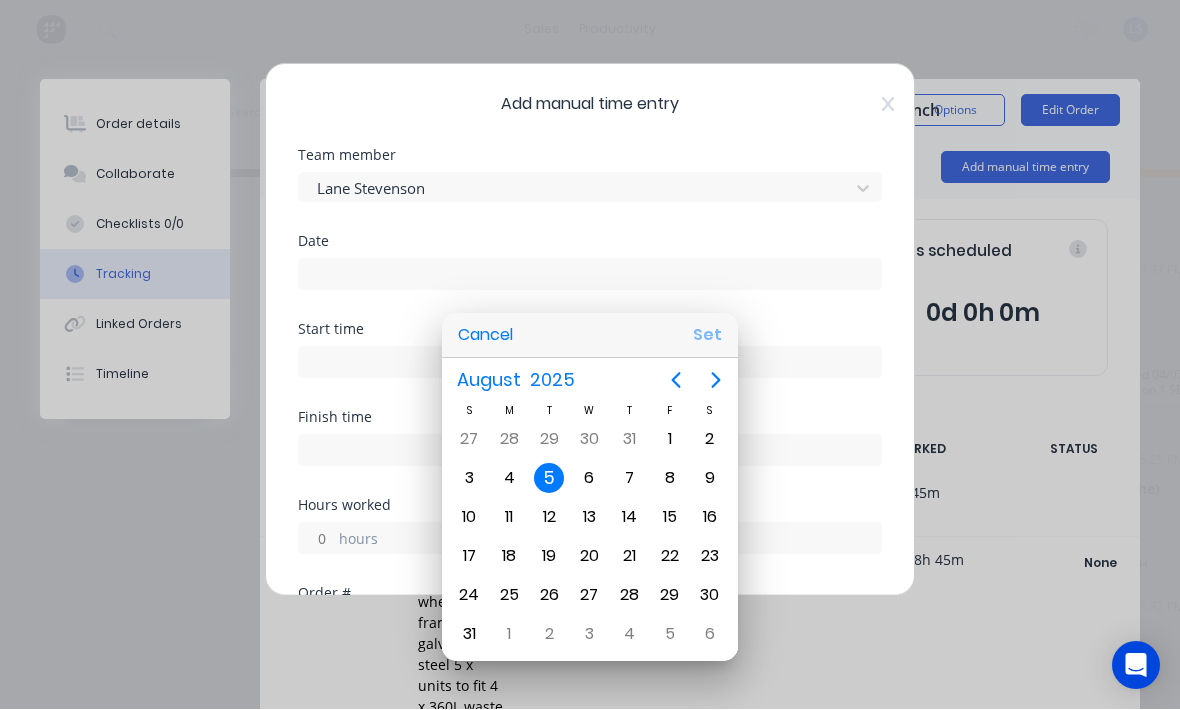 click on "Set" at bounding box center (707, 336) 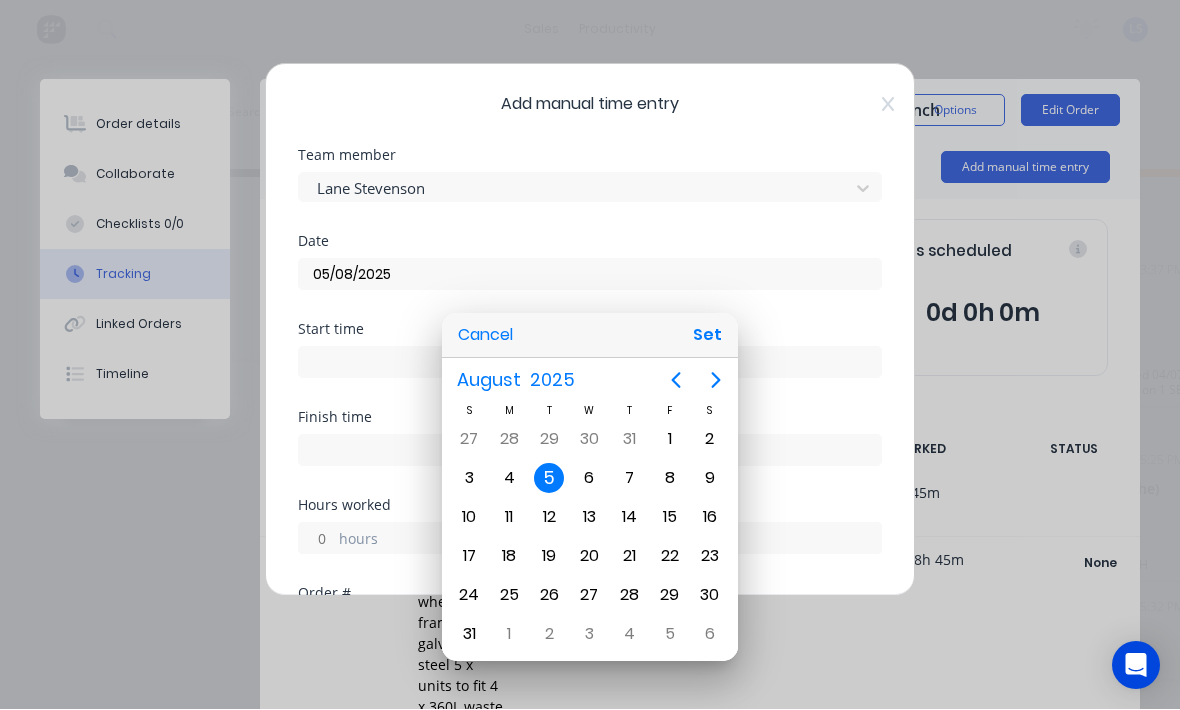 click at bounding box center [590, 363] 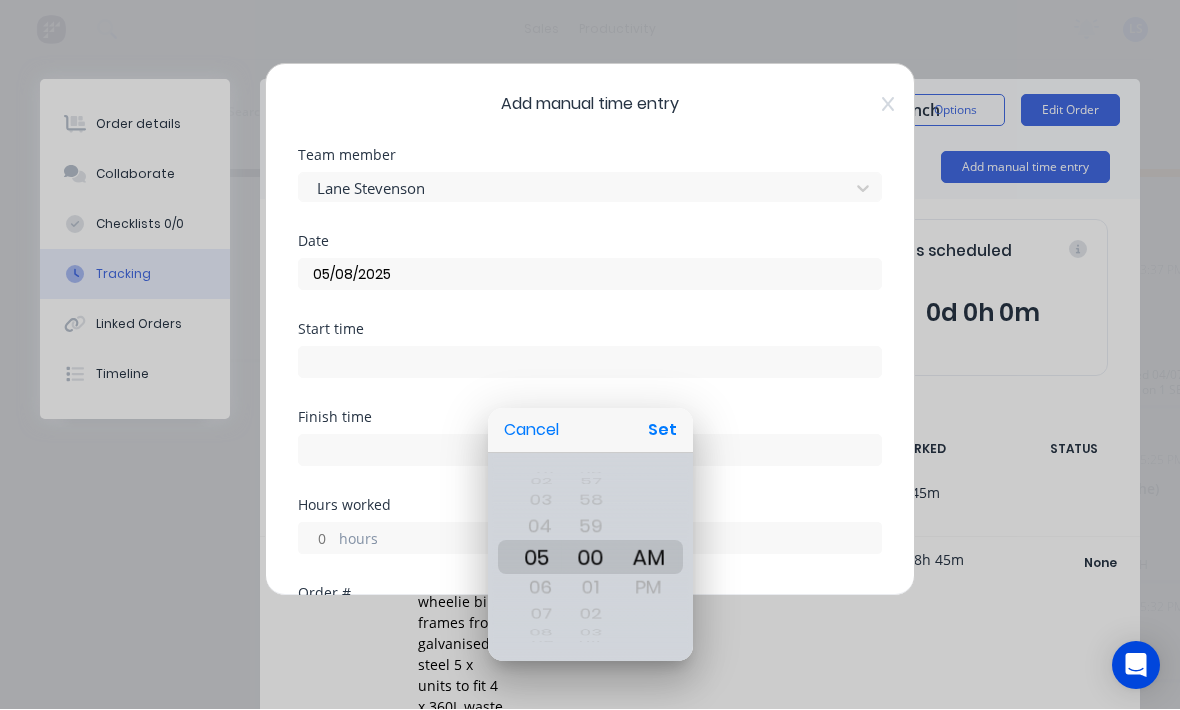click on "Set" at bounding box center (662, 431) 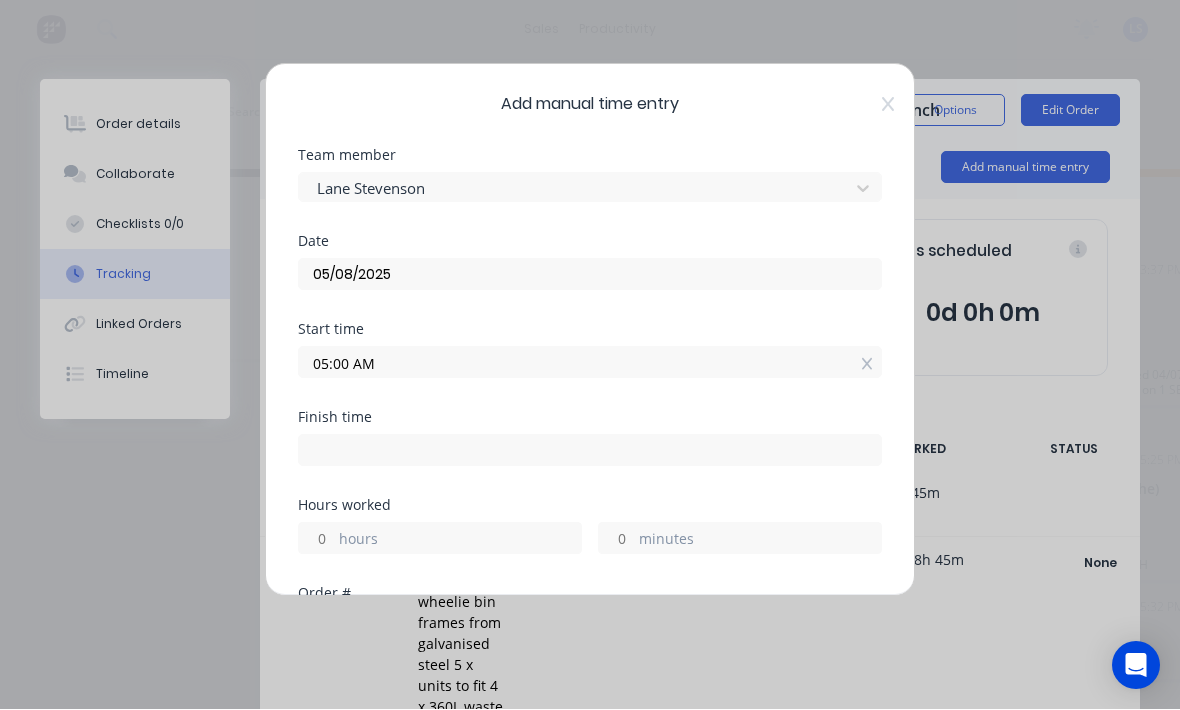 click on "05:00 AM" at bounding box center (590, 363) 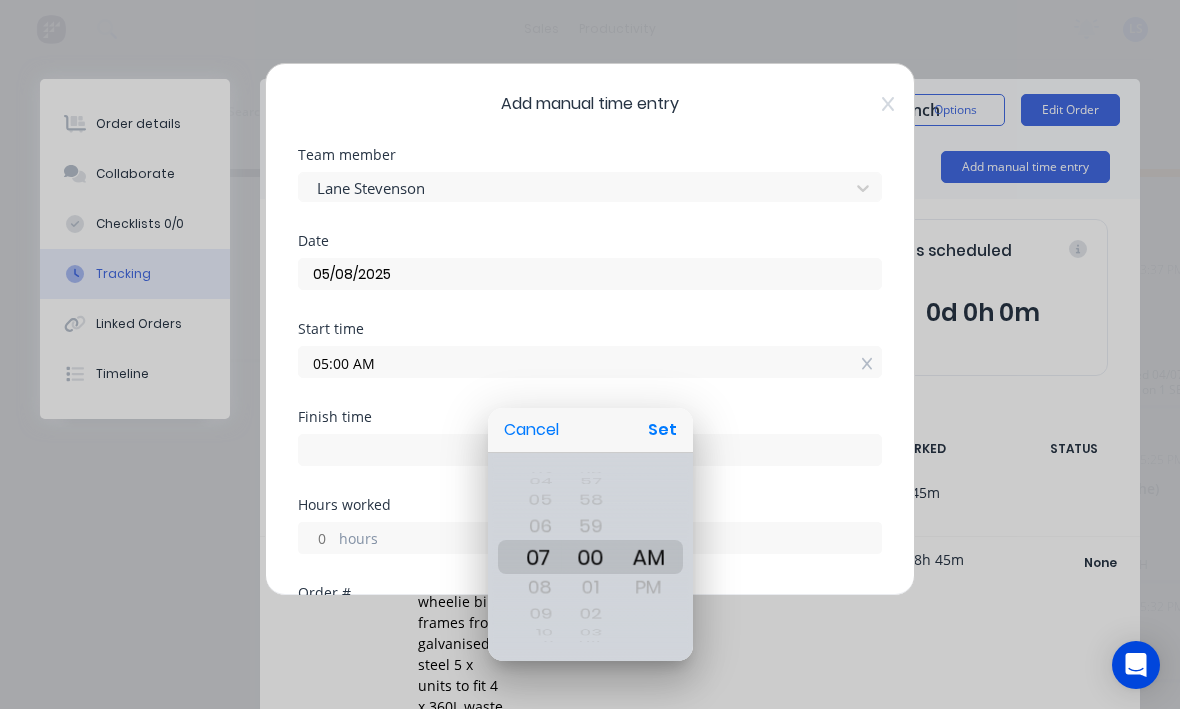 click on "Set" at bounding box center [662, 431] 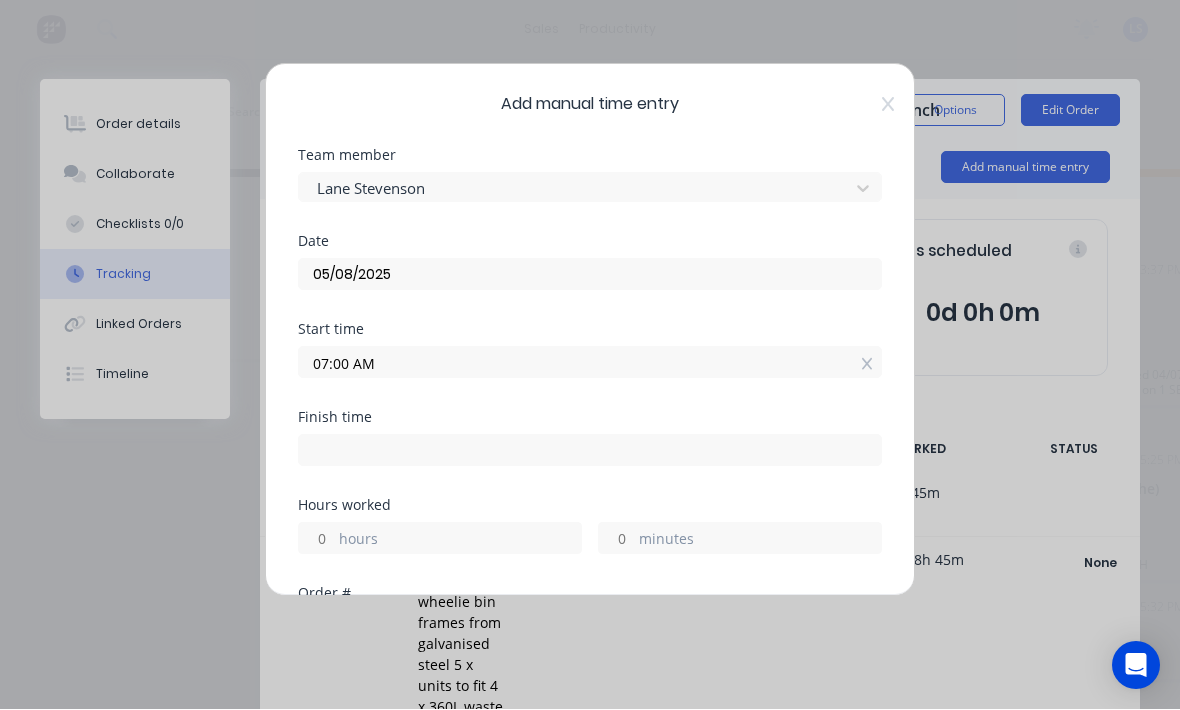click at bounding box center [590, 451] 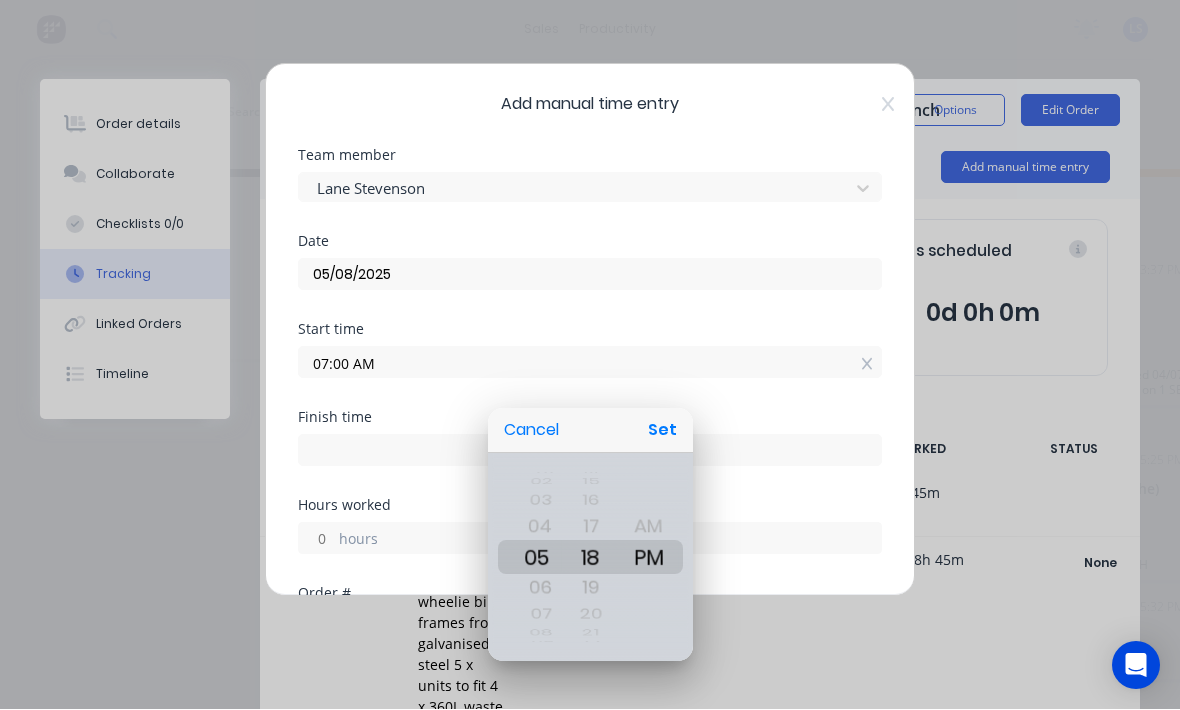 click at bounding box center (590, 355) 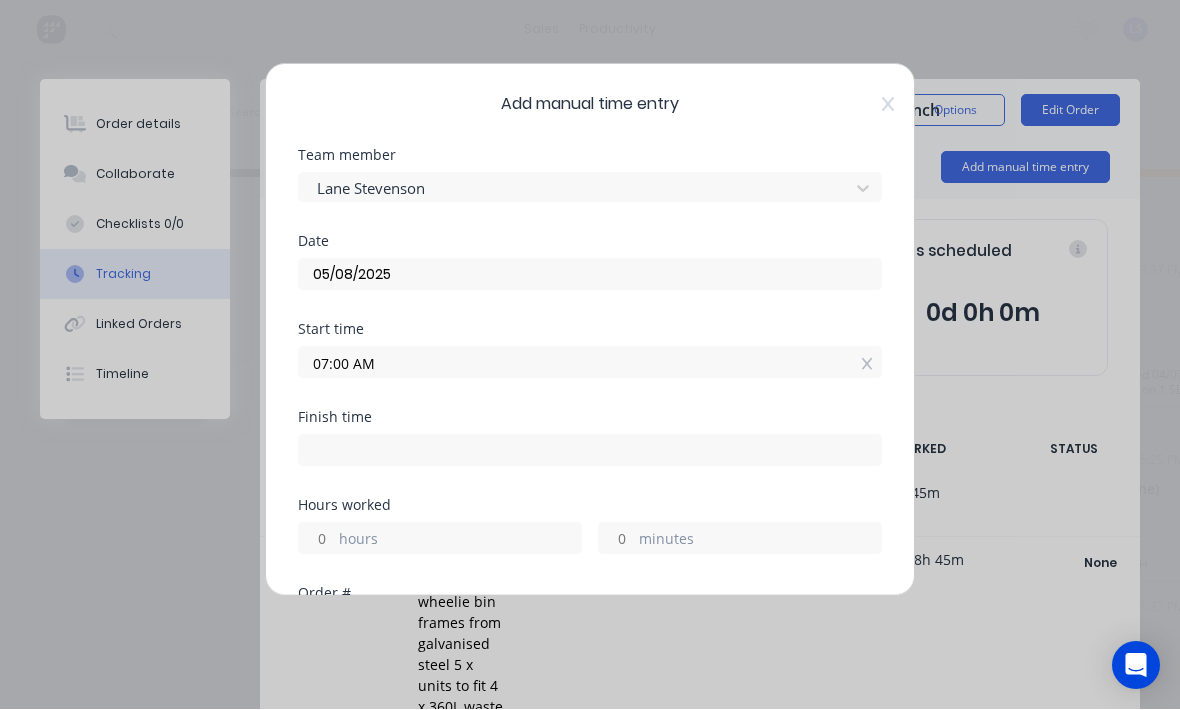 click on "hours" at bounding box center [460, 541] 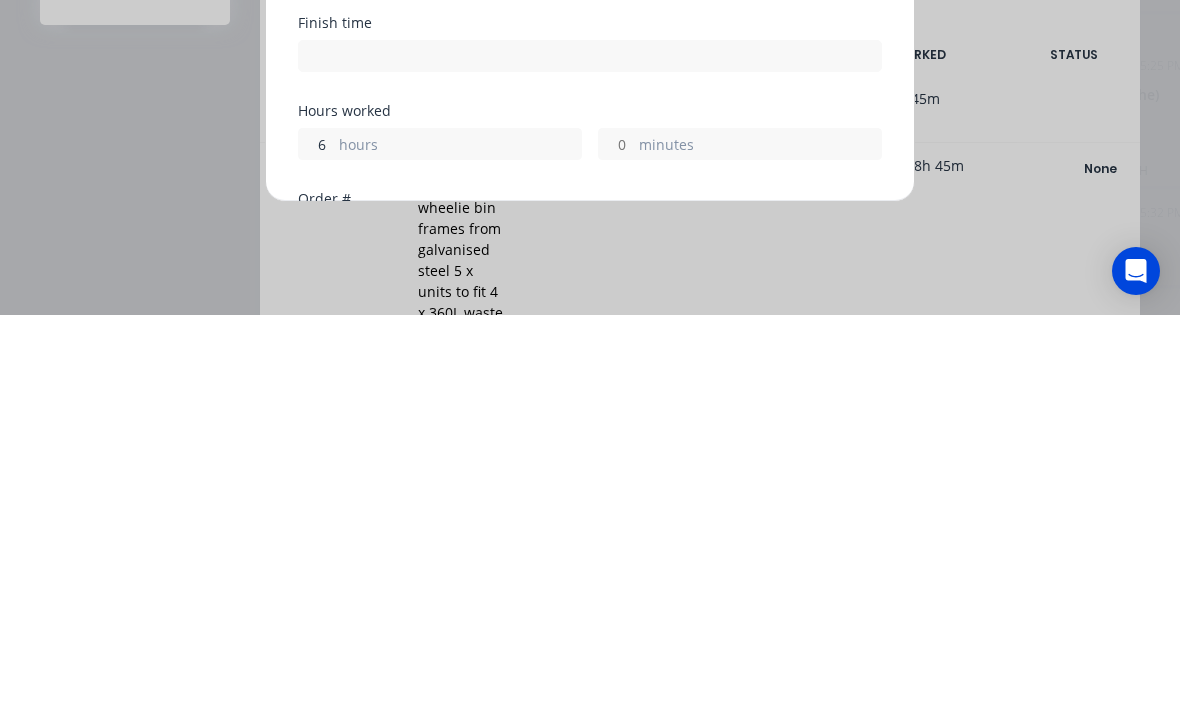 type on "6" 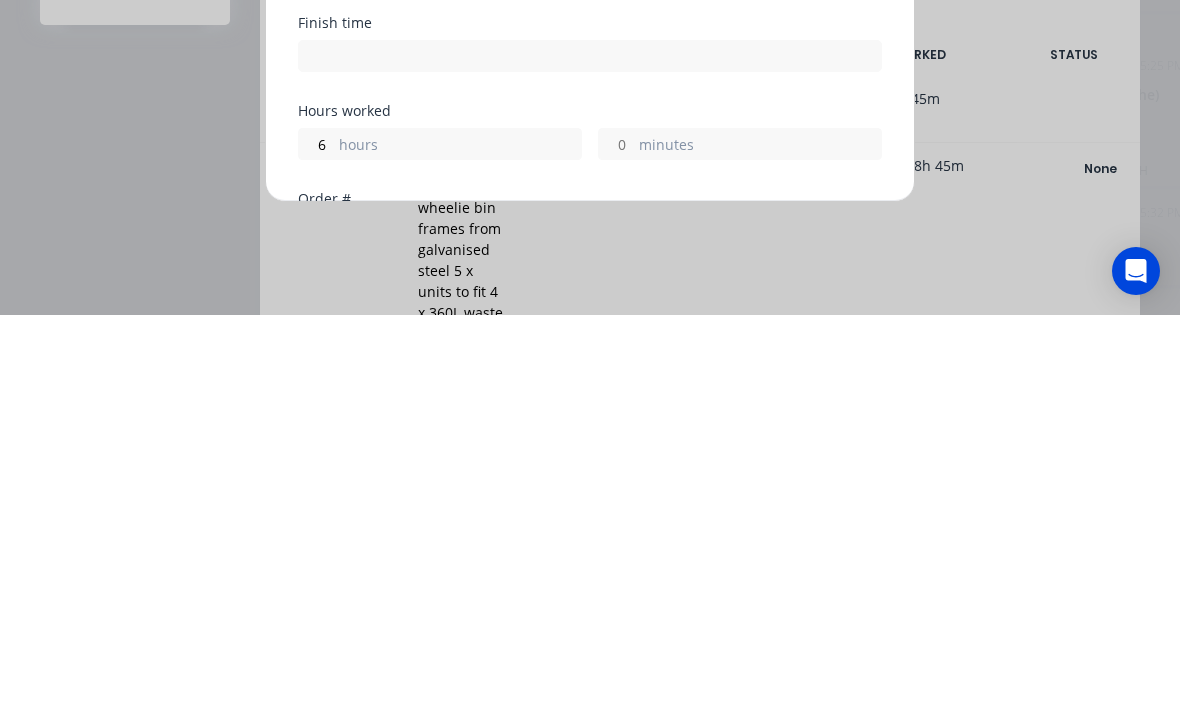 click on "minutes" at bounding box center (760, 541) 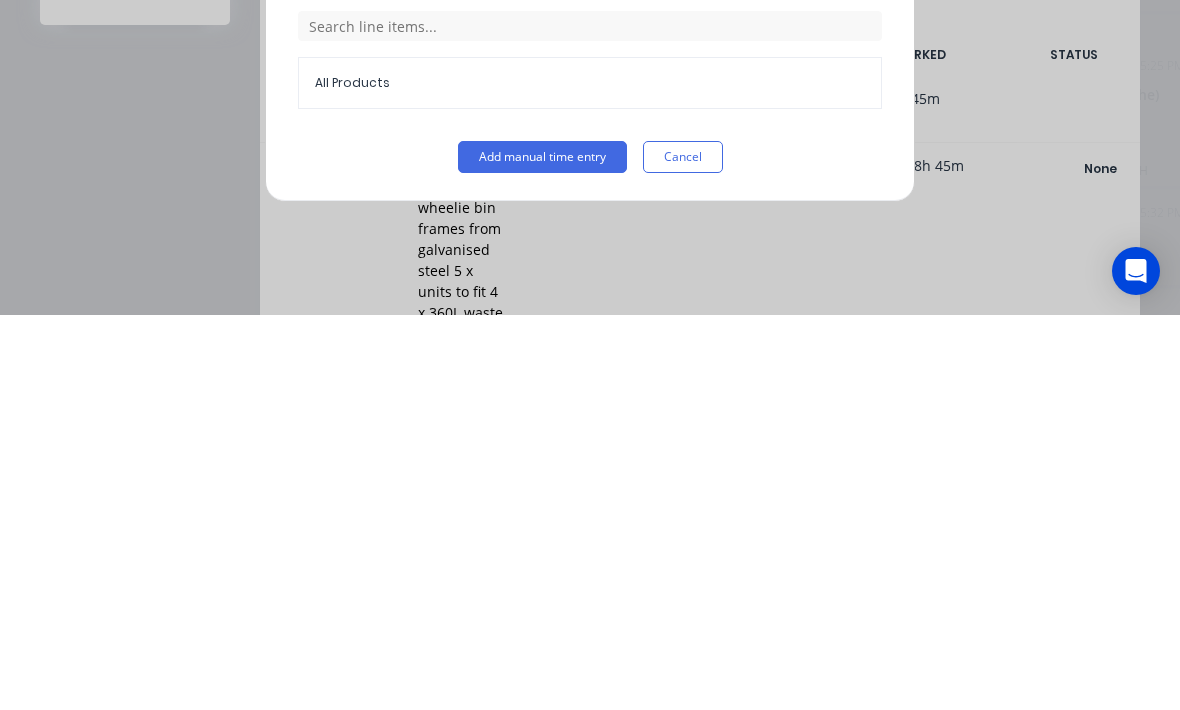 scroll, scrollTop: 539, scrollLeft: 0, axis: vertical 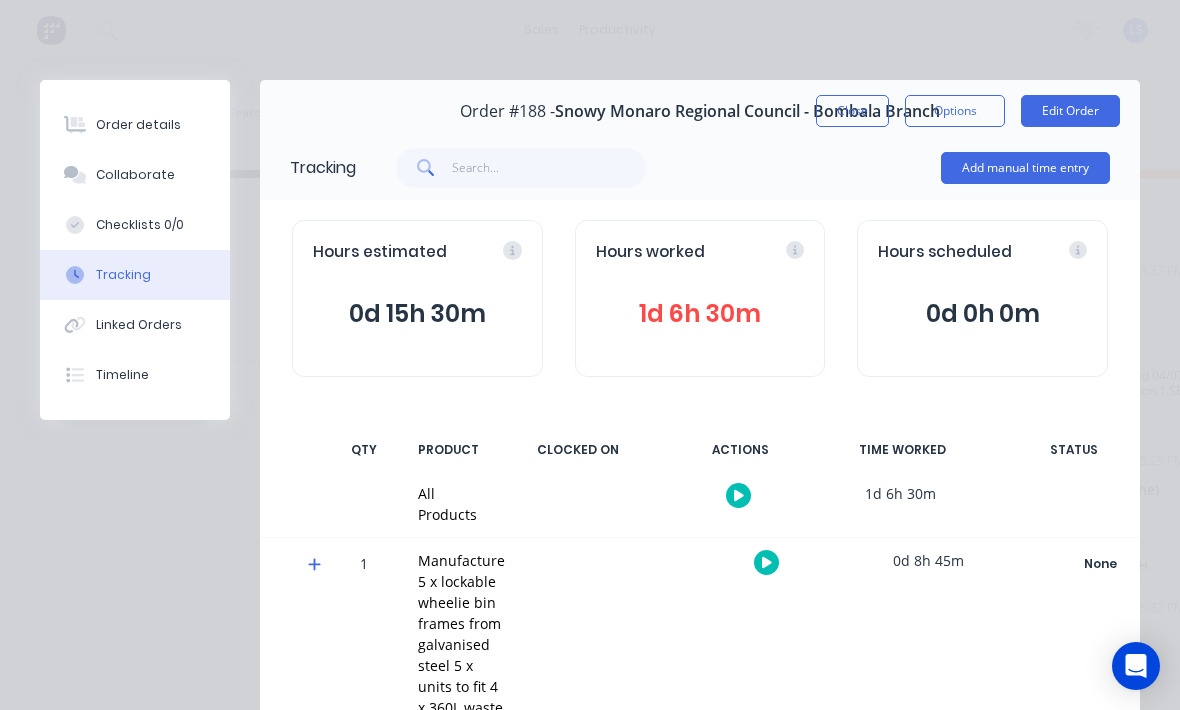 click on "Close" at bounding box center [852, 111] 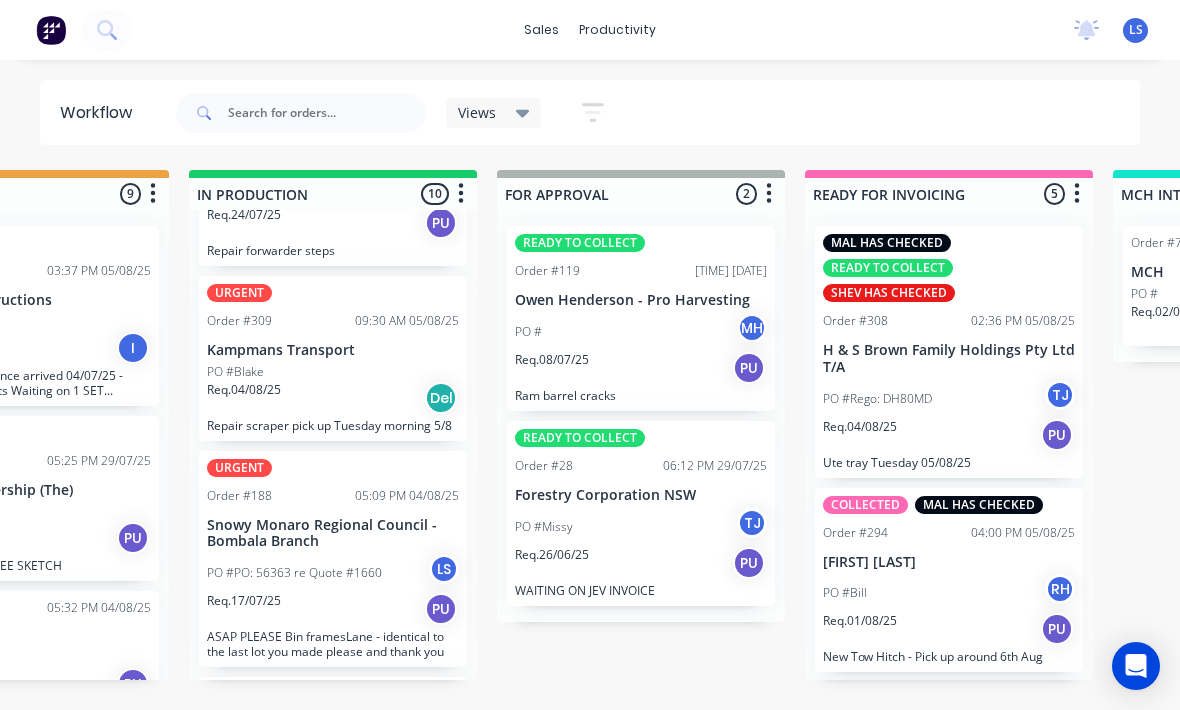 scroll, scrollTop: 36, scrollLeft: 1085, axis: both 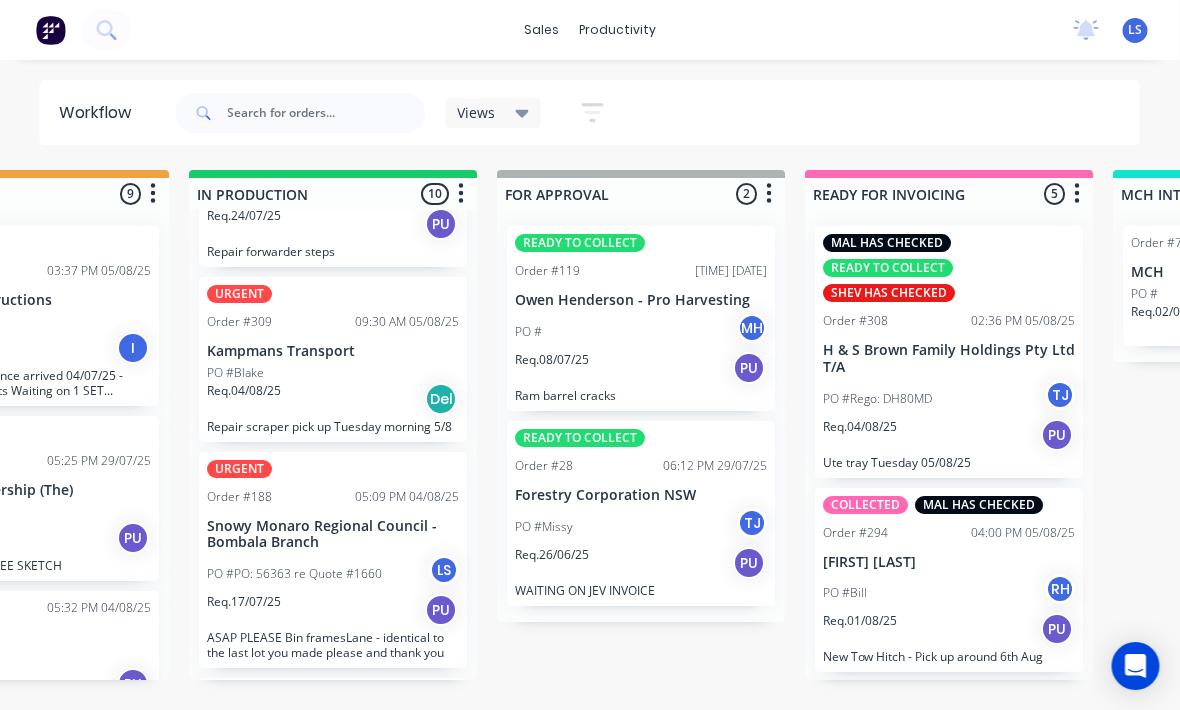 click on "LS" at bounding box center (1136, 30) 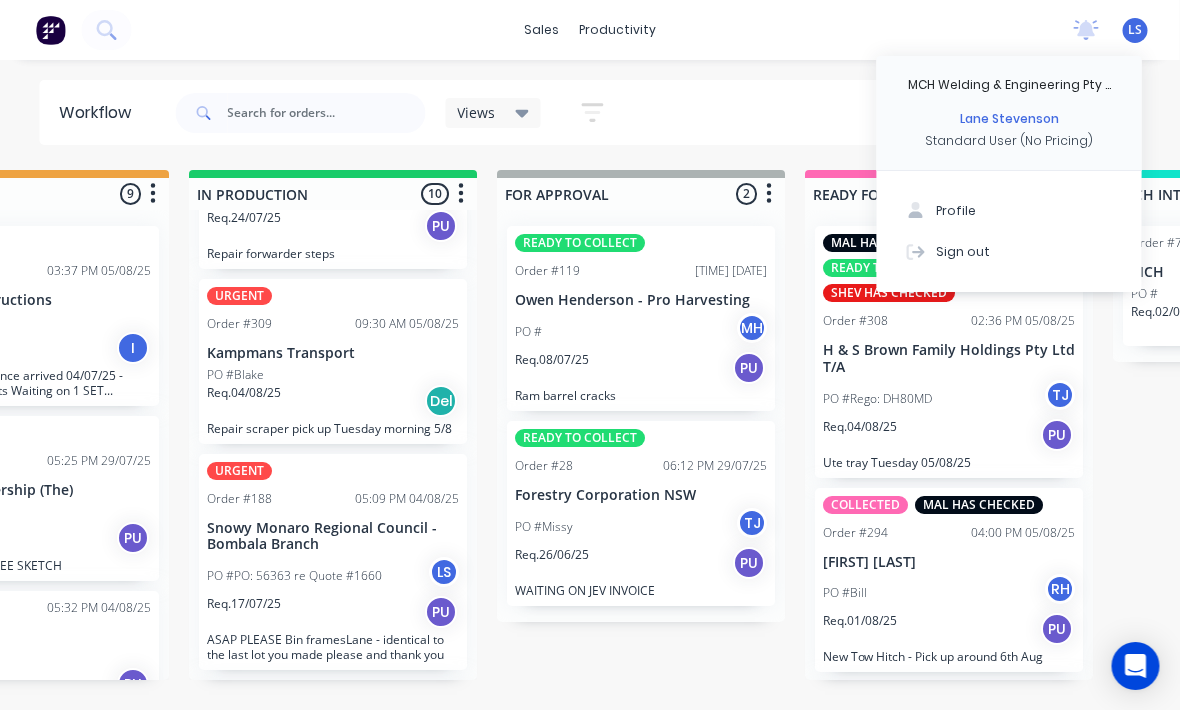 scroll, scrollTop: 36, scrollLeft: 1086, axis: both 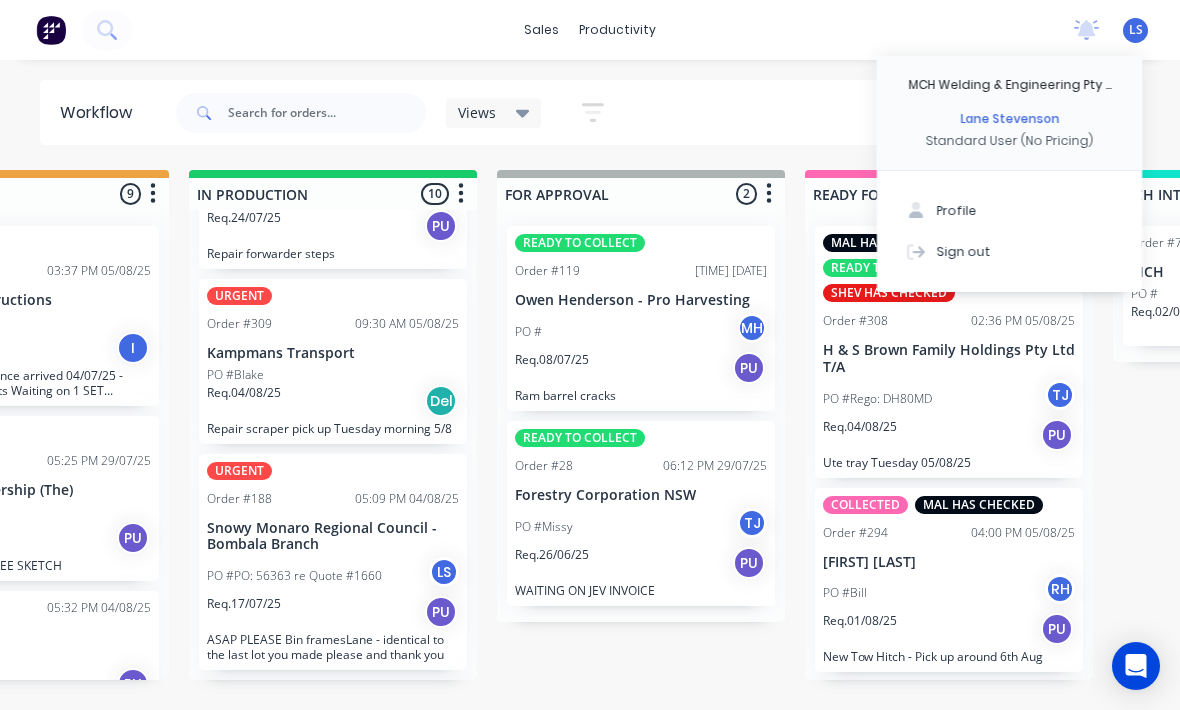 click on "Sign out" at bounding box center [1009, 251] 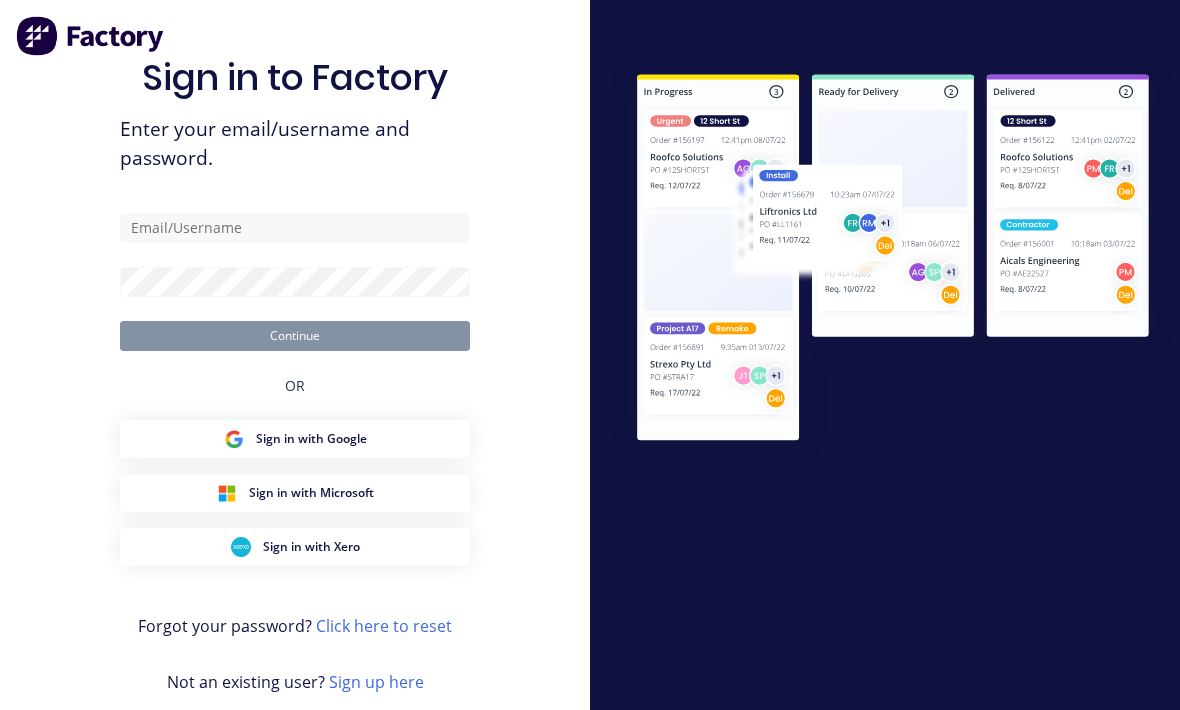 scroll, scrollTop: 36, scrollLeft: 0, axis: vertical 